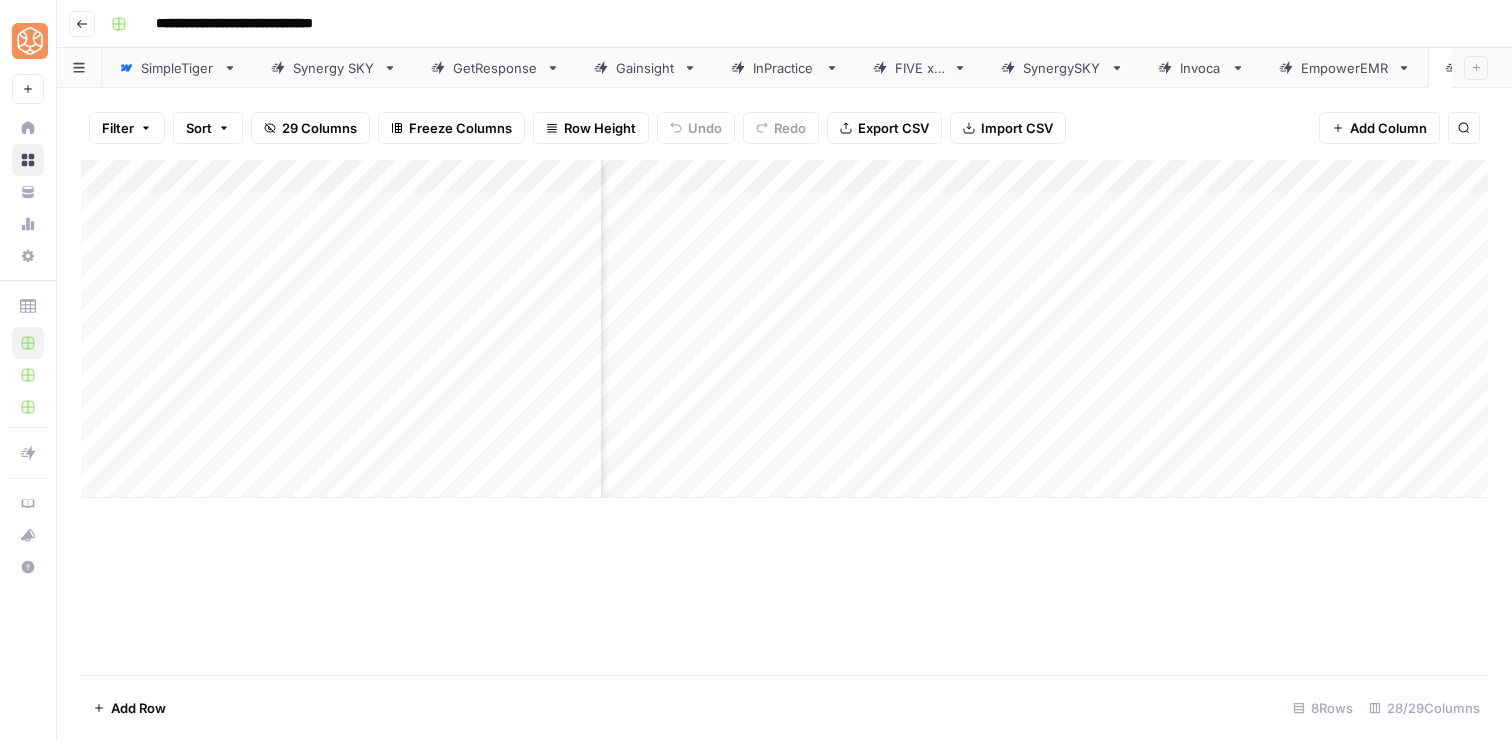 scroll, scrollTop: 0, scrollLeft: 0, axis: both 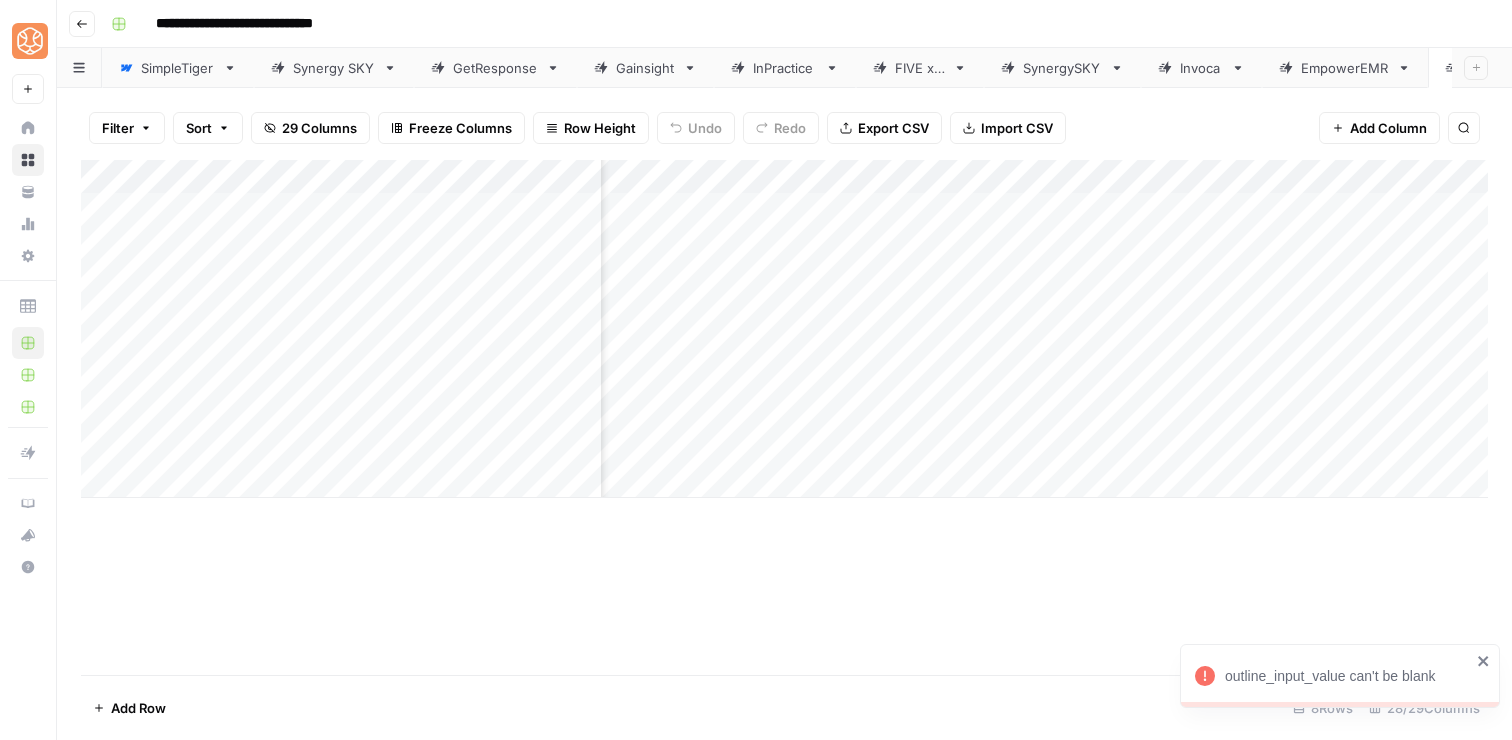 click 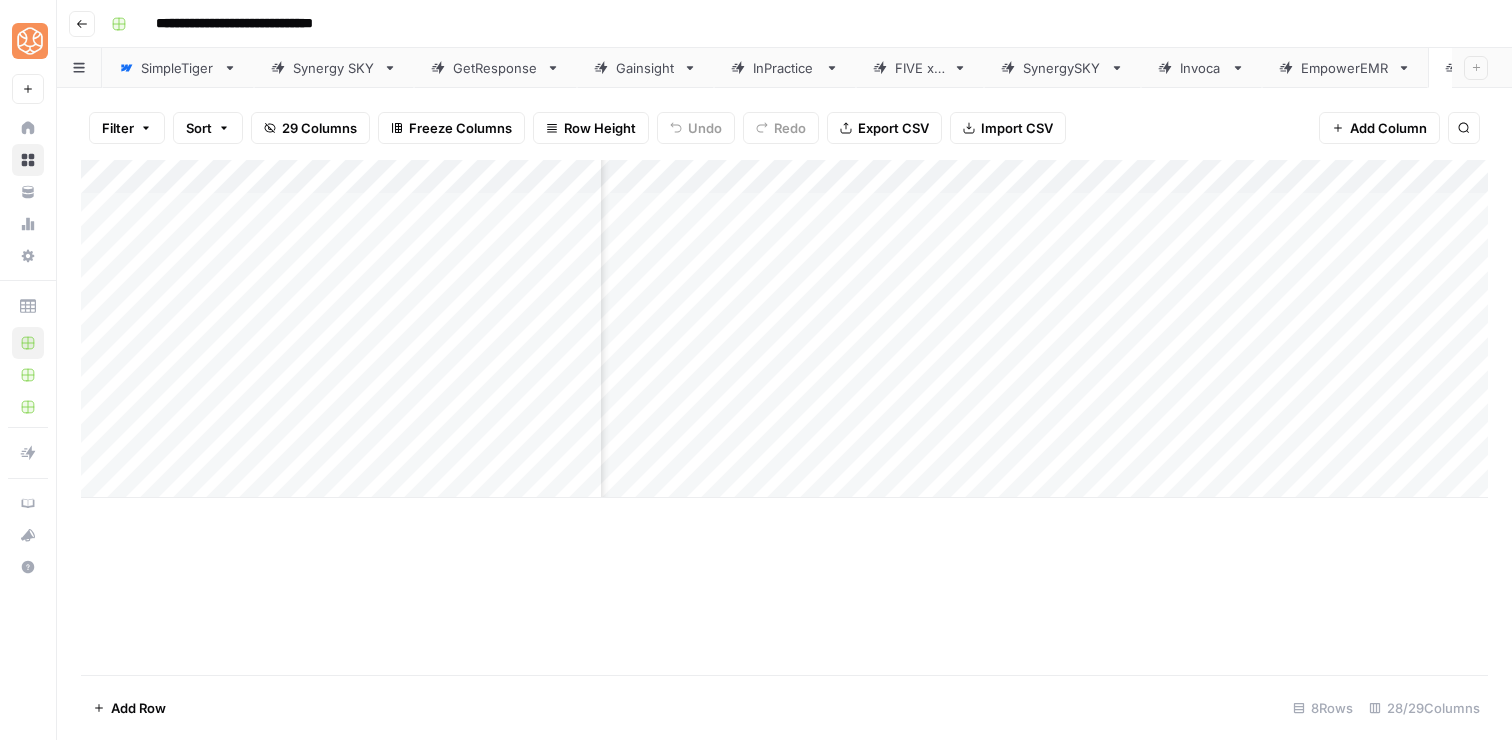 scroll, scrollTop: 0, scrollLeft: 2407, axis: horizontal 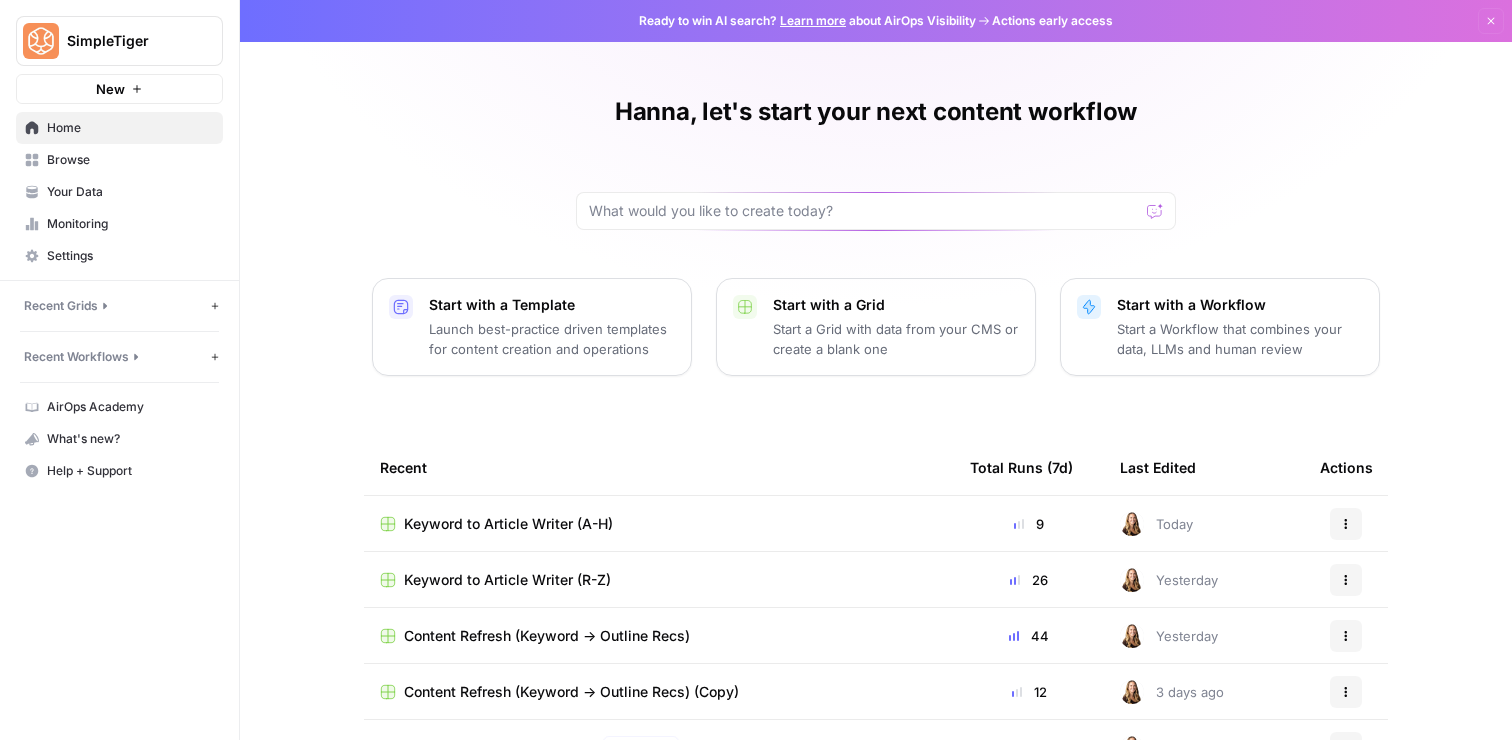 click on "Browse" at bounding box center [130, 160] 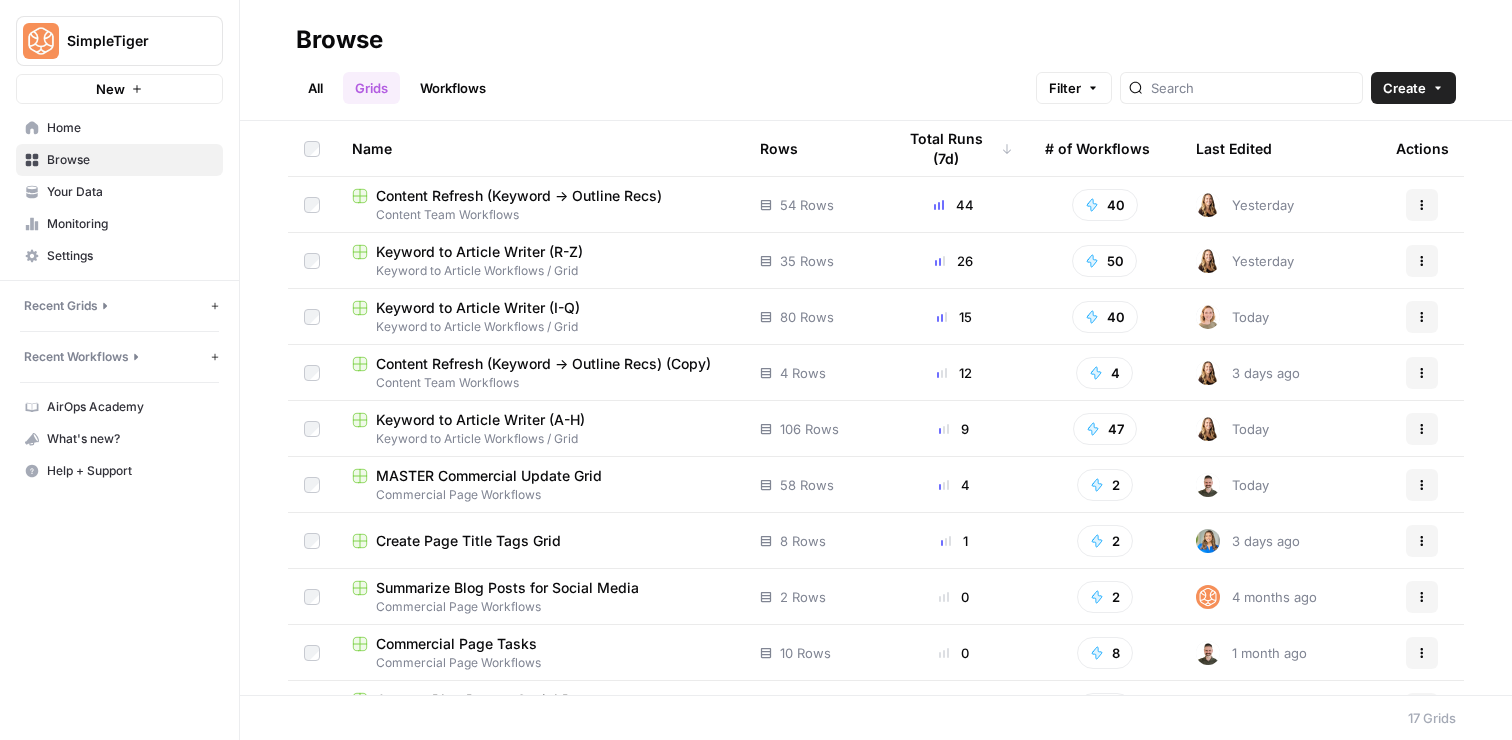 click on "Keyword to Article Writer (I-Q)" at bounding box center (478, 308) 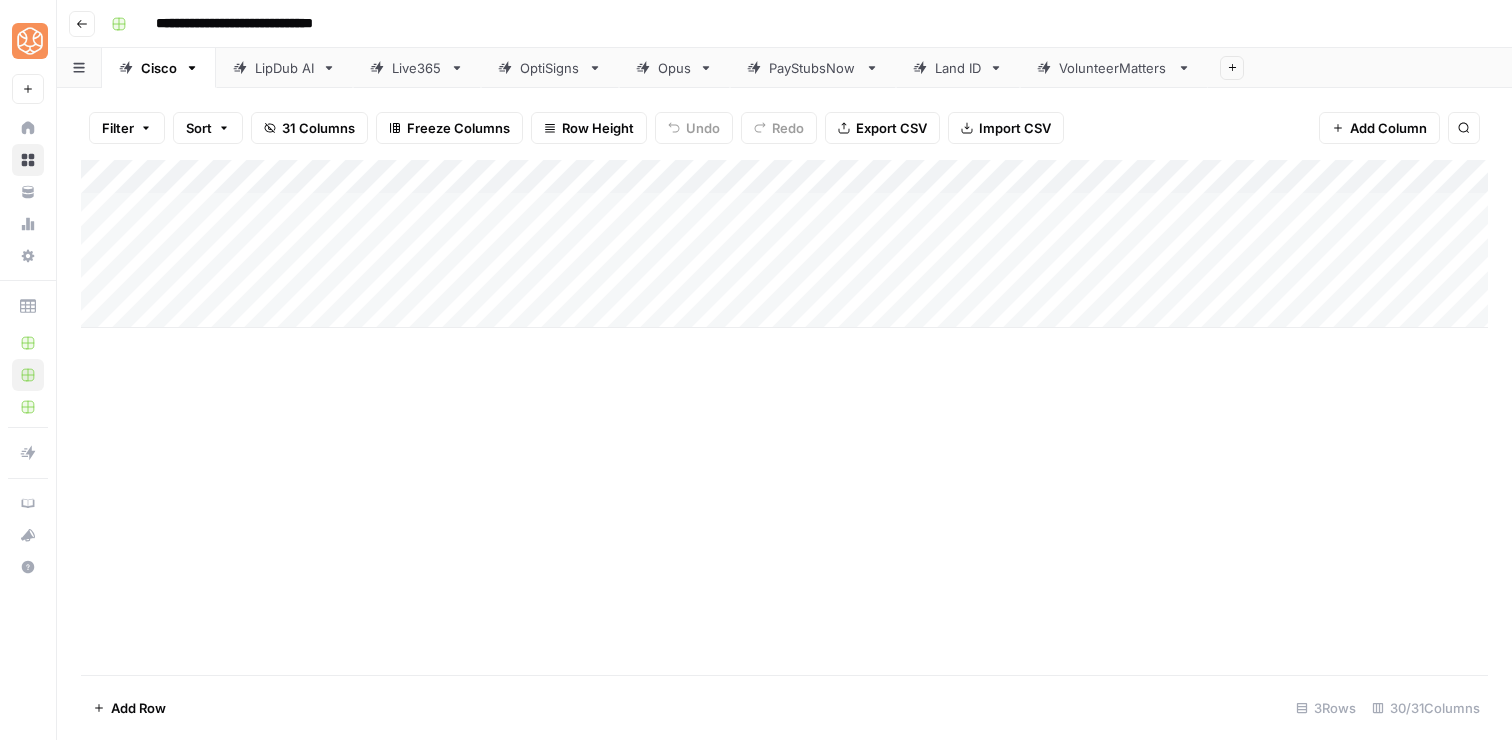 click on "PayStubsNow" at bounding box center [813, 68] 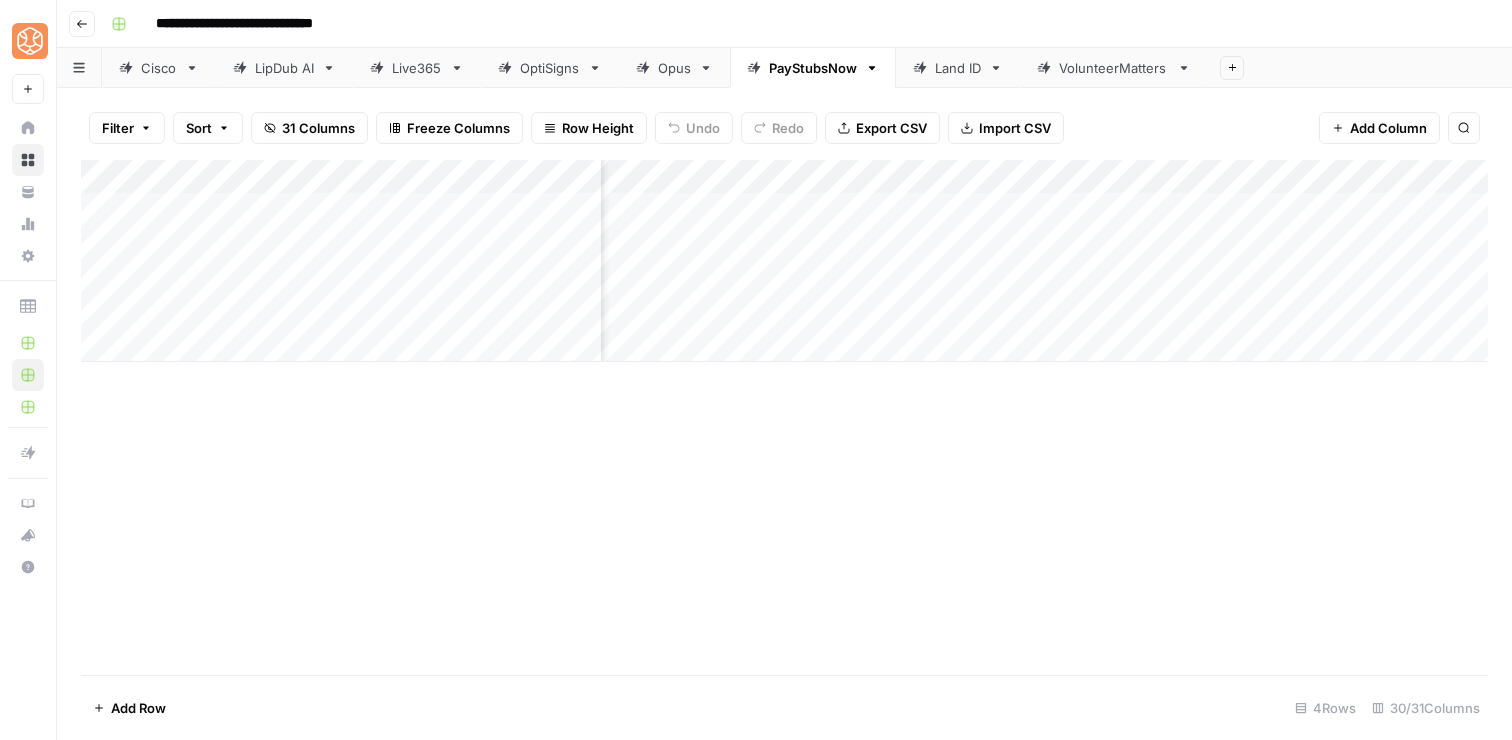 scroll, scrollTop: 0, scrollLeft: 418, axis: horizontal 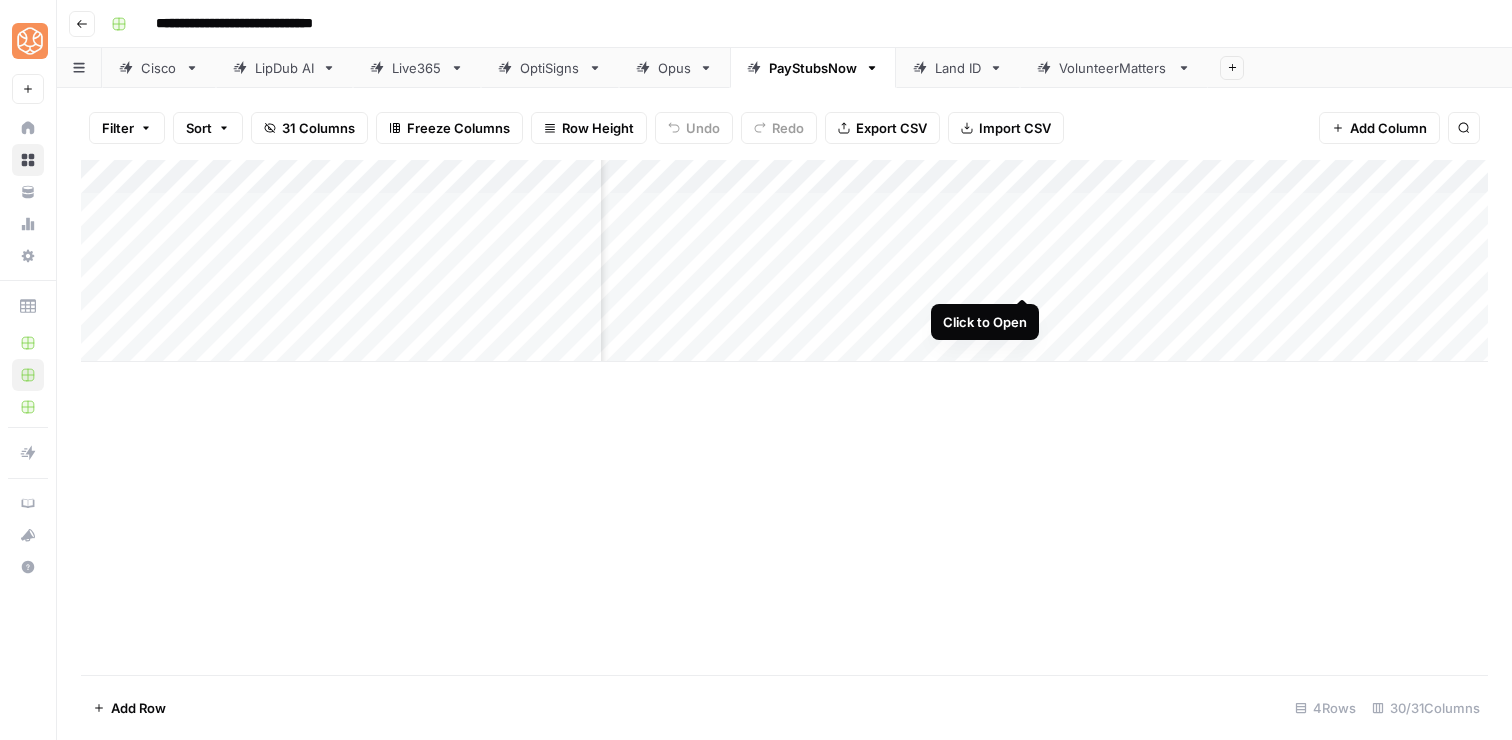 click on "Add Column" at bounding box center (784, 261) 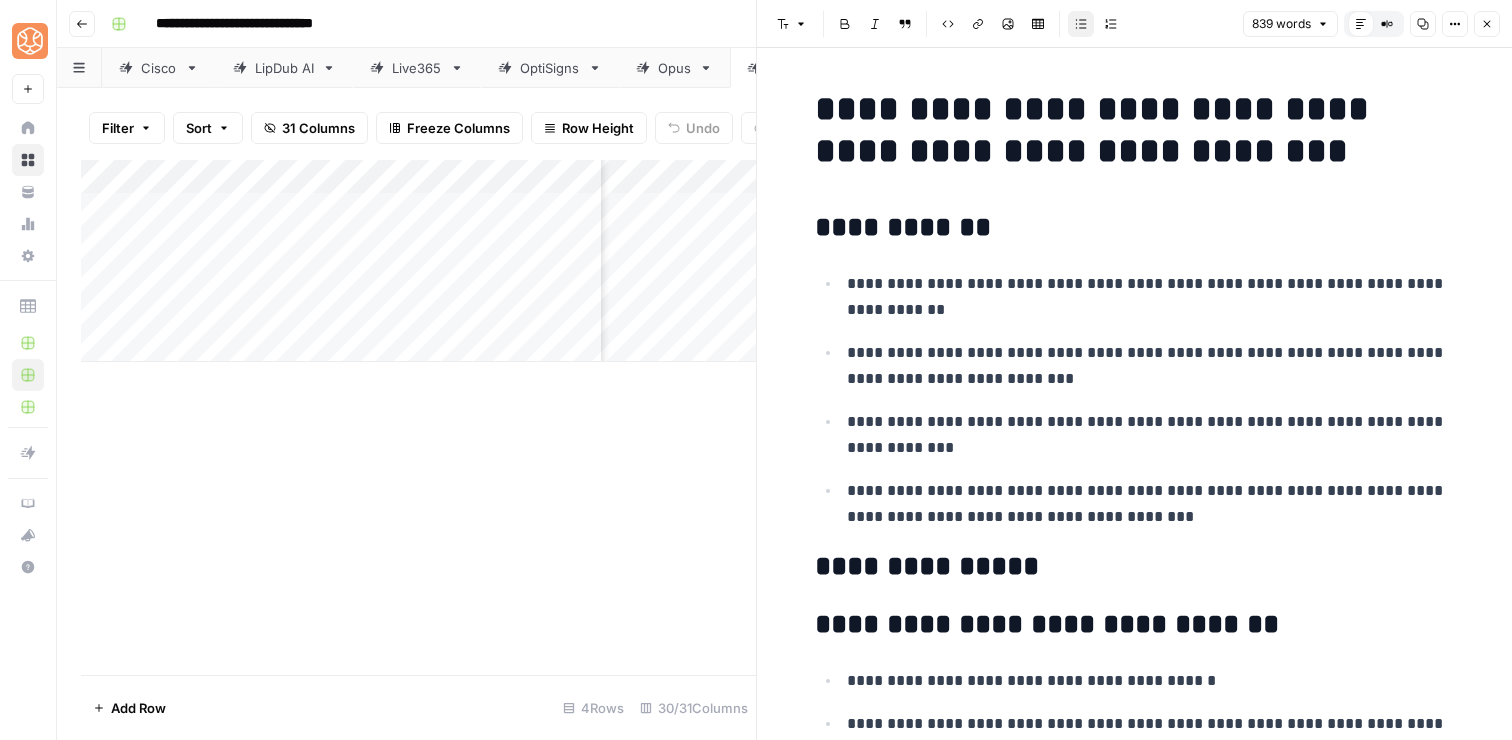 click on "**********" at bounding box center [1151, 297] 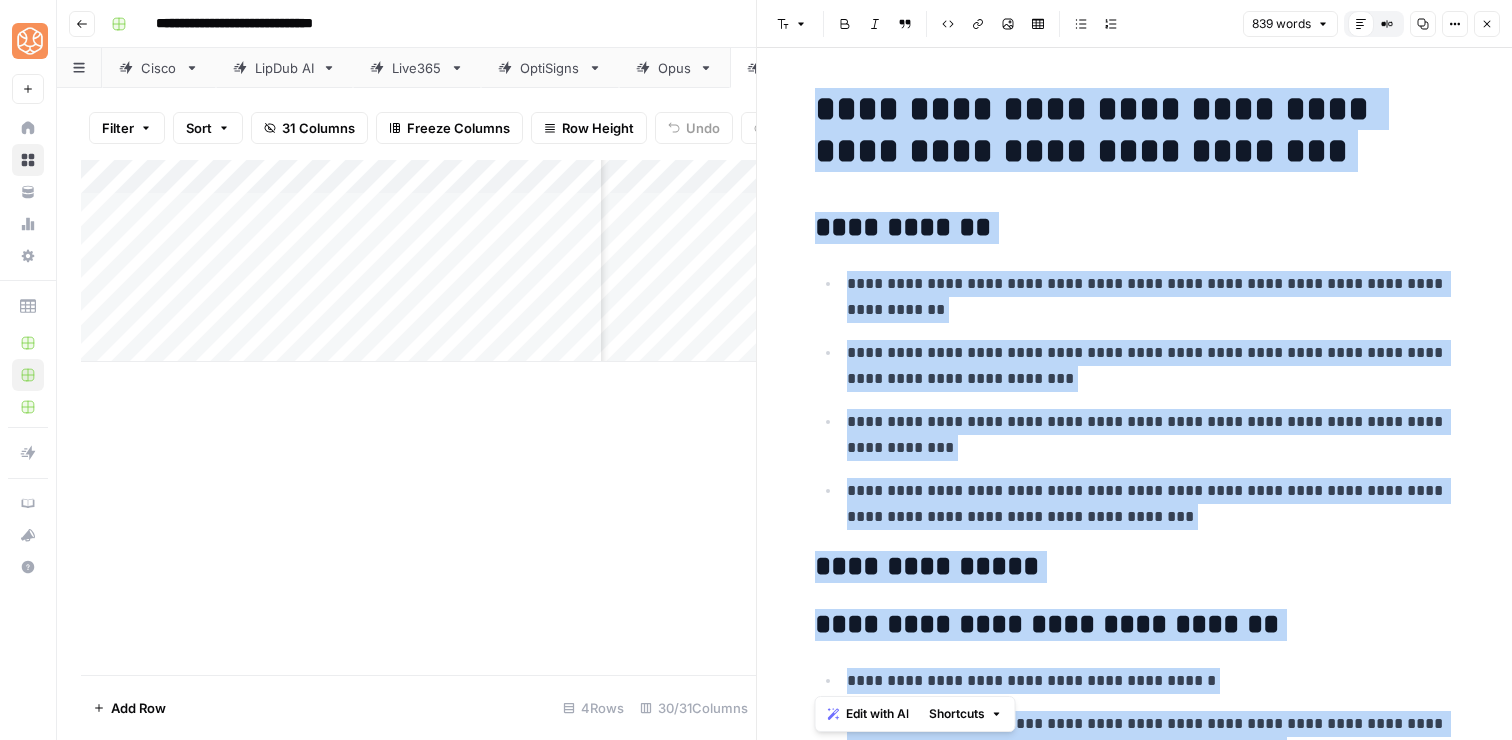 copy on "**********" 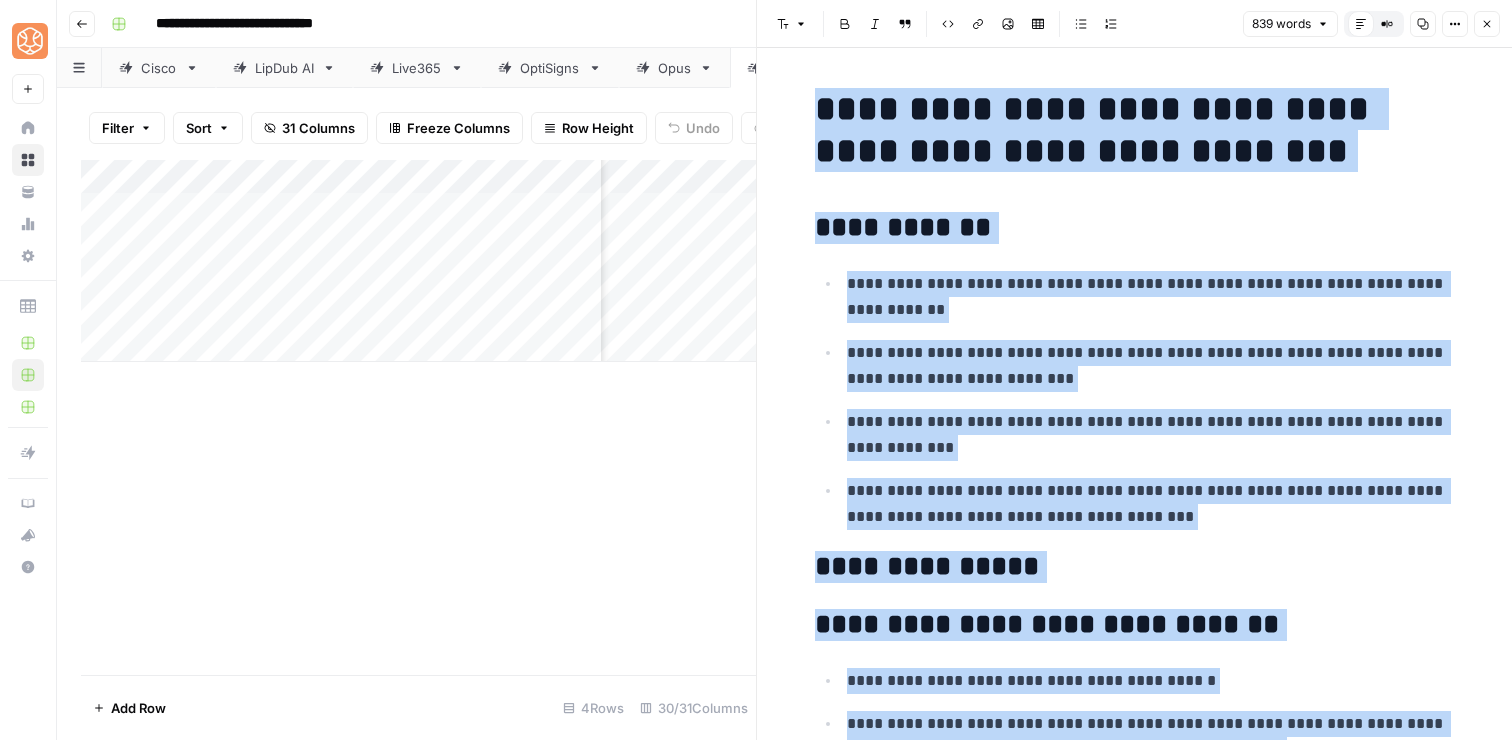 click 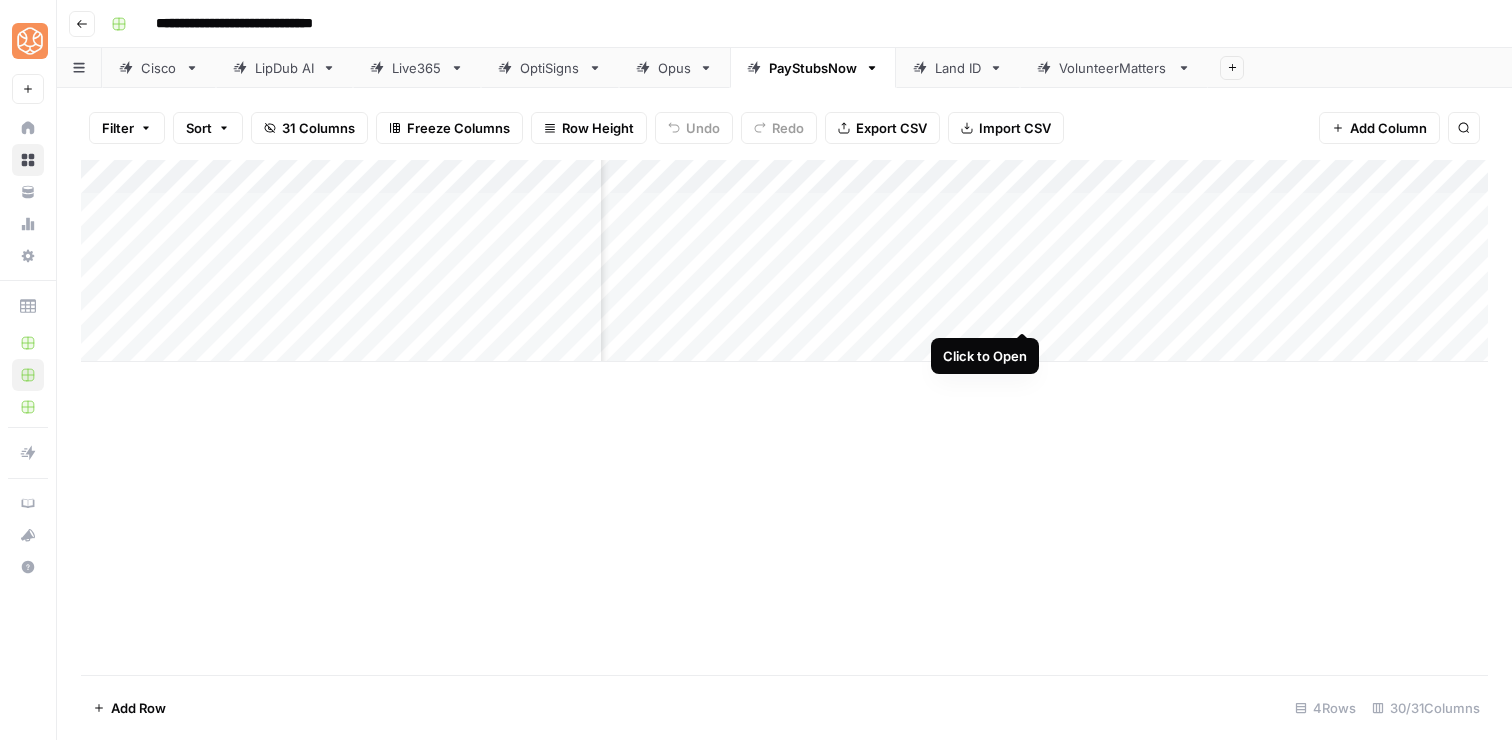 click on "Add Column" at bounding box center [784, 261] 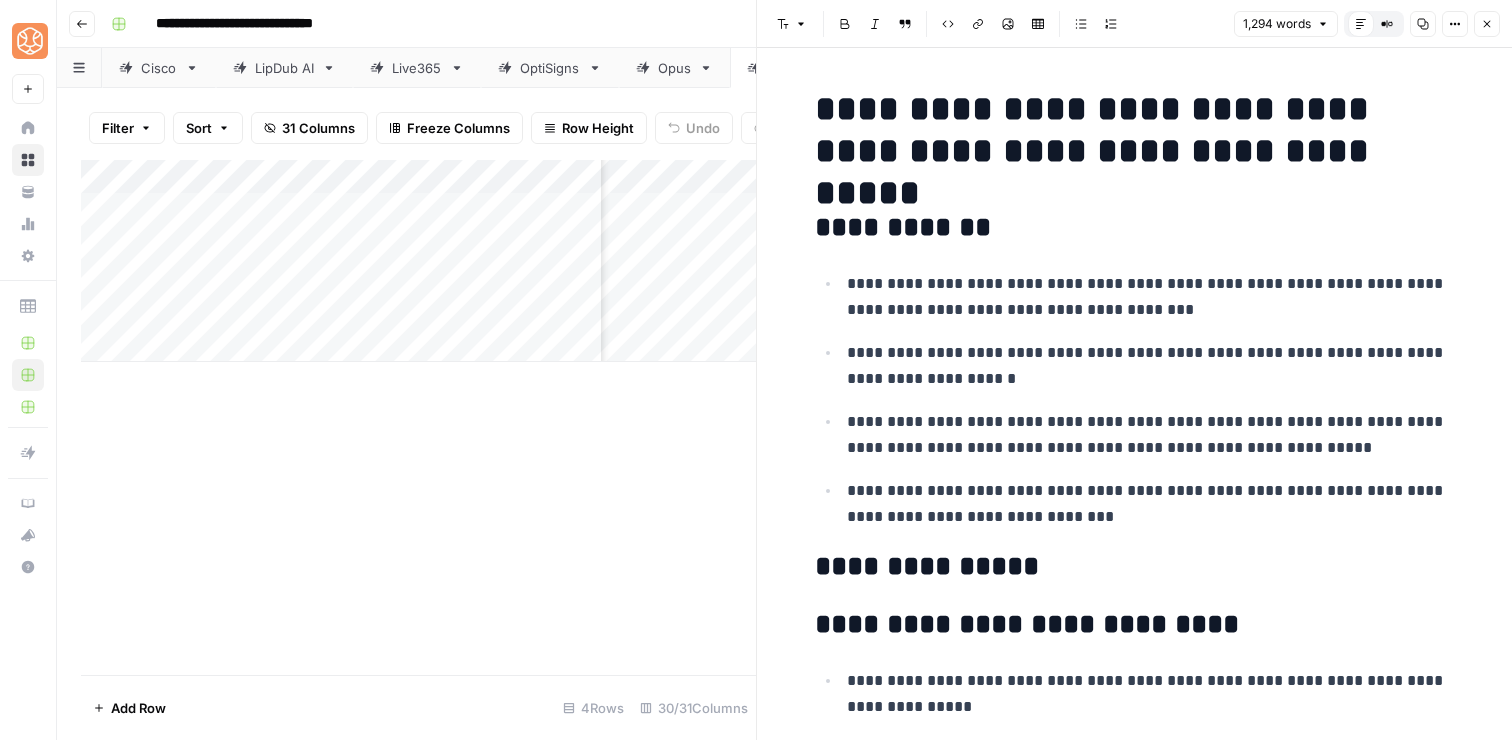 click on "**********" at bounding box center [1151, 297] 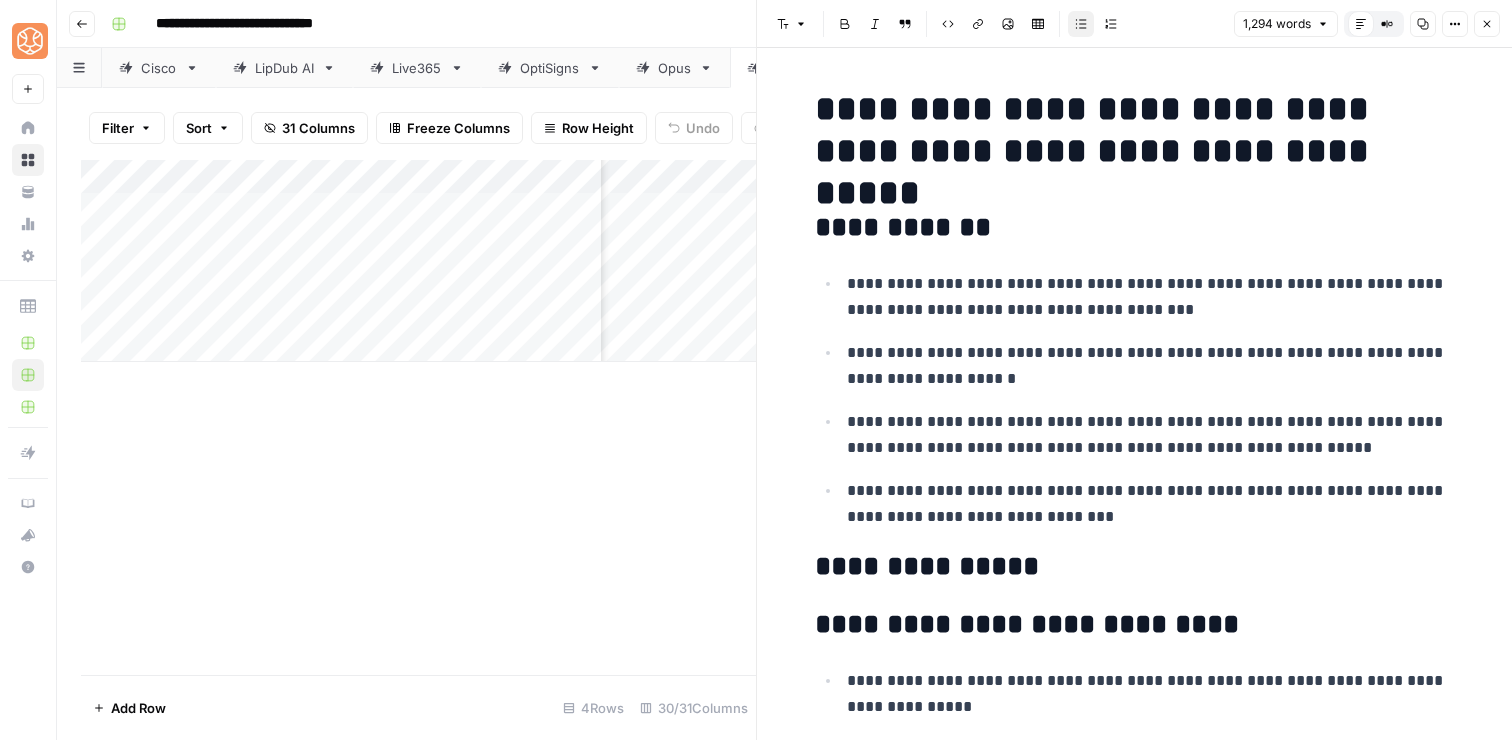click on "Add Column" at bounding box center (418, 417) 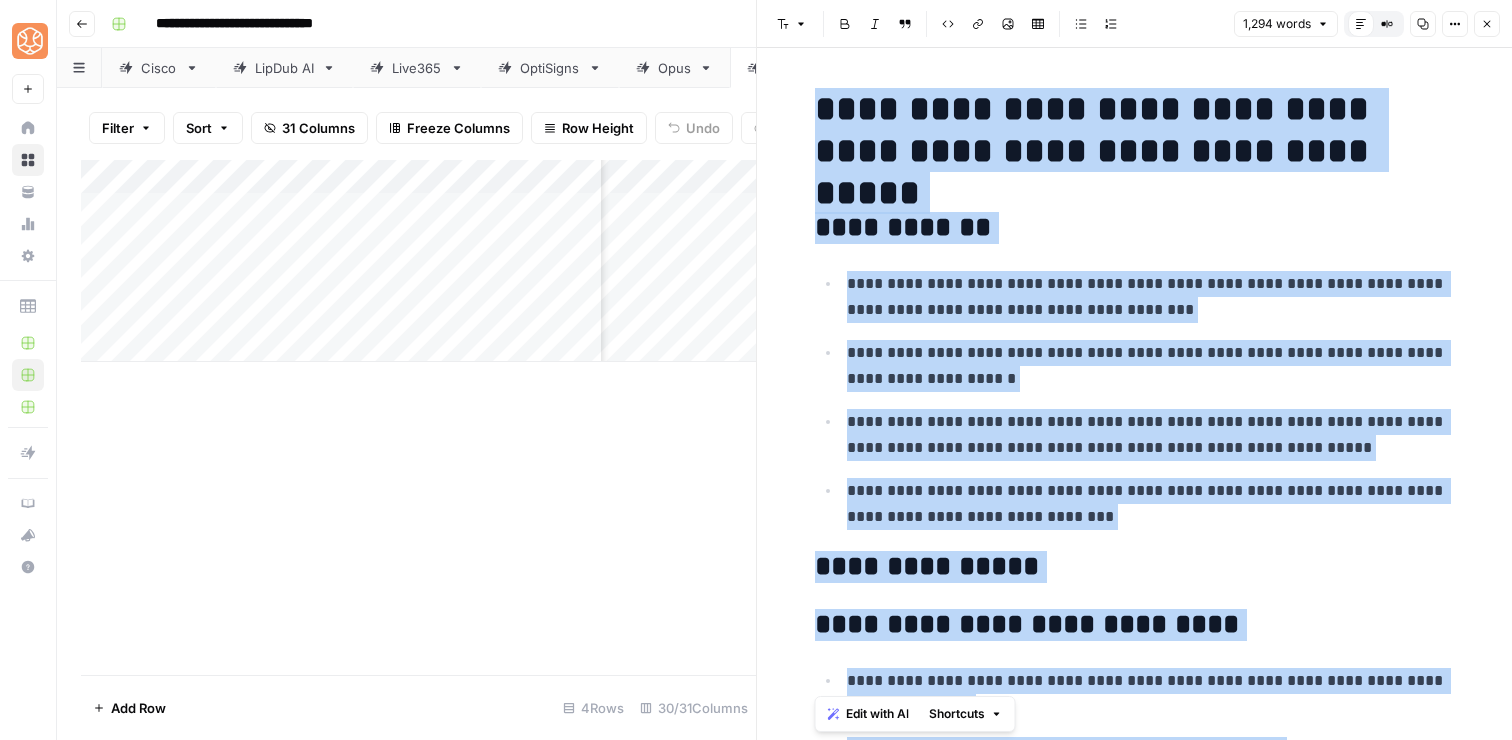 copy on "**********" 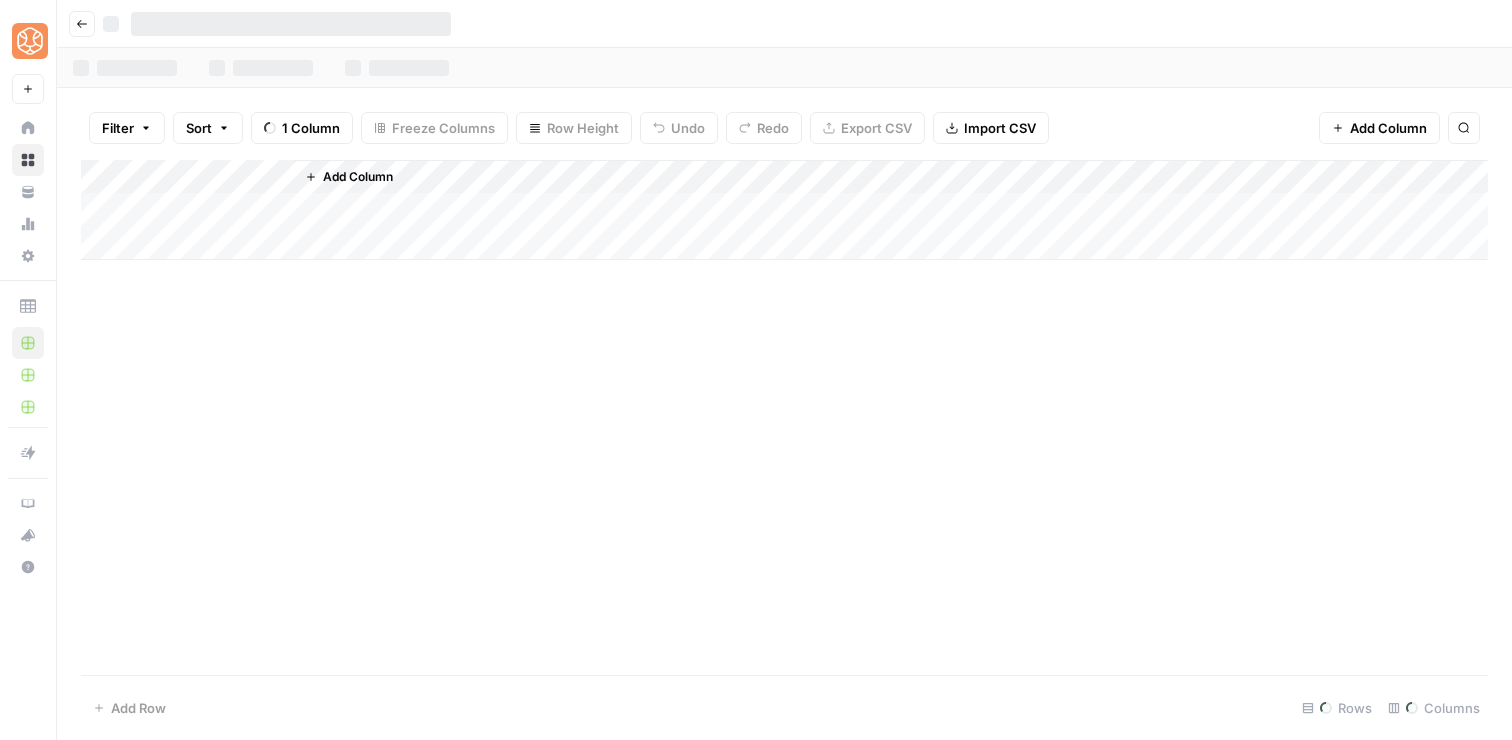 scroll, scrollTop: 0, scrollLeft: 0, axis: both 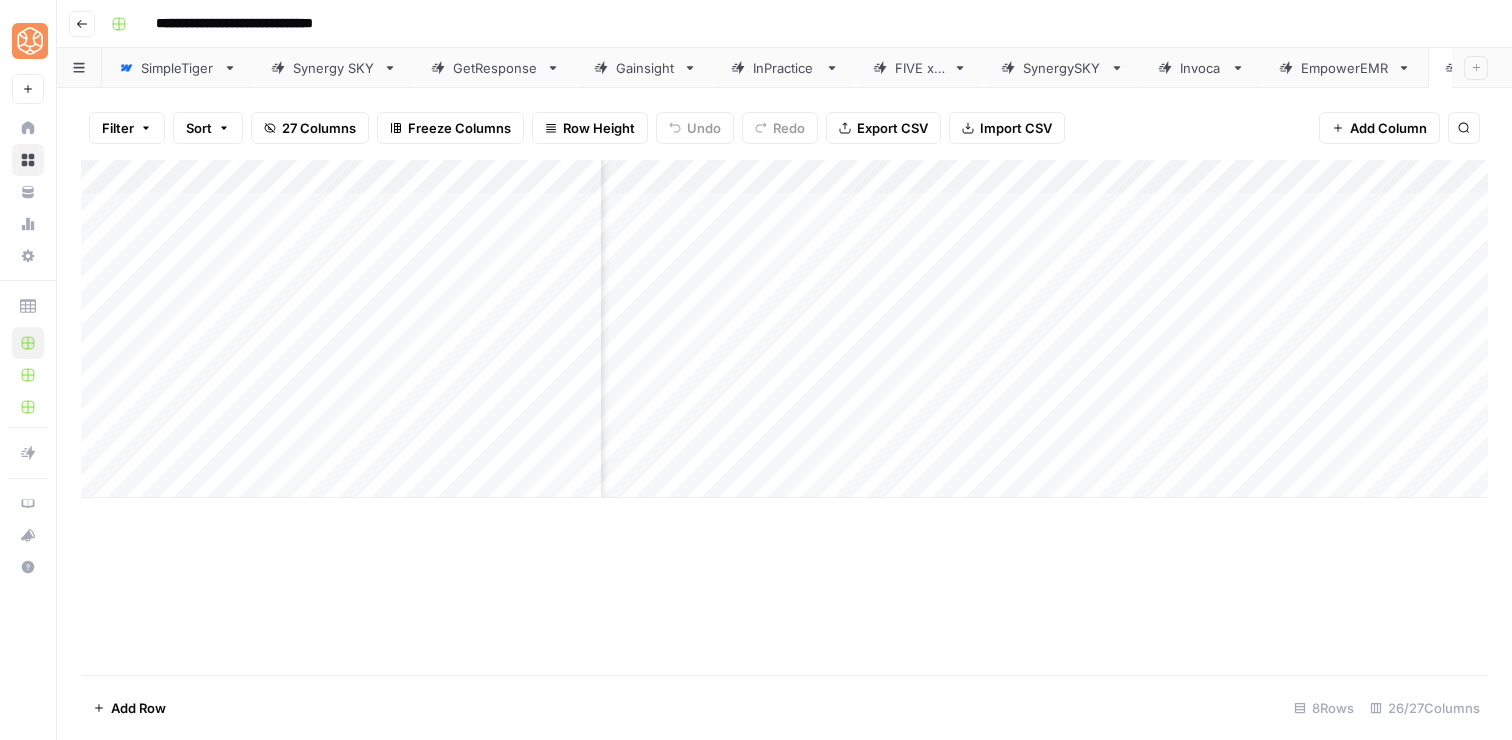 click on "Add Column" at bounding box center (784, 329) 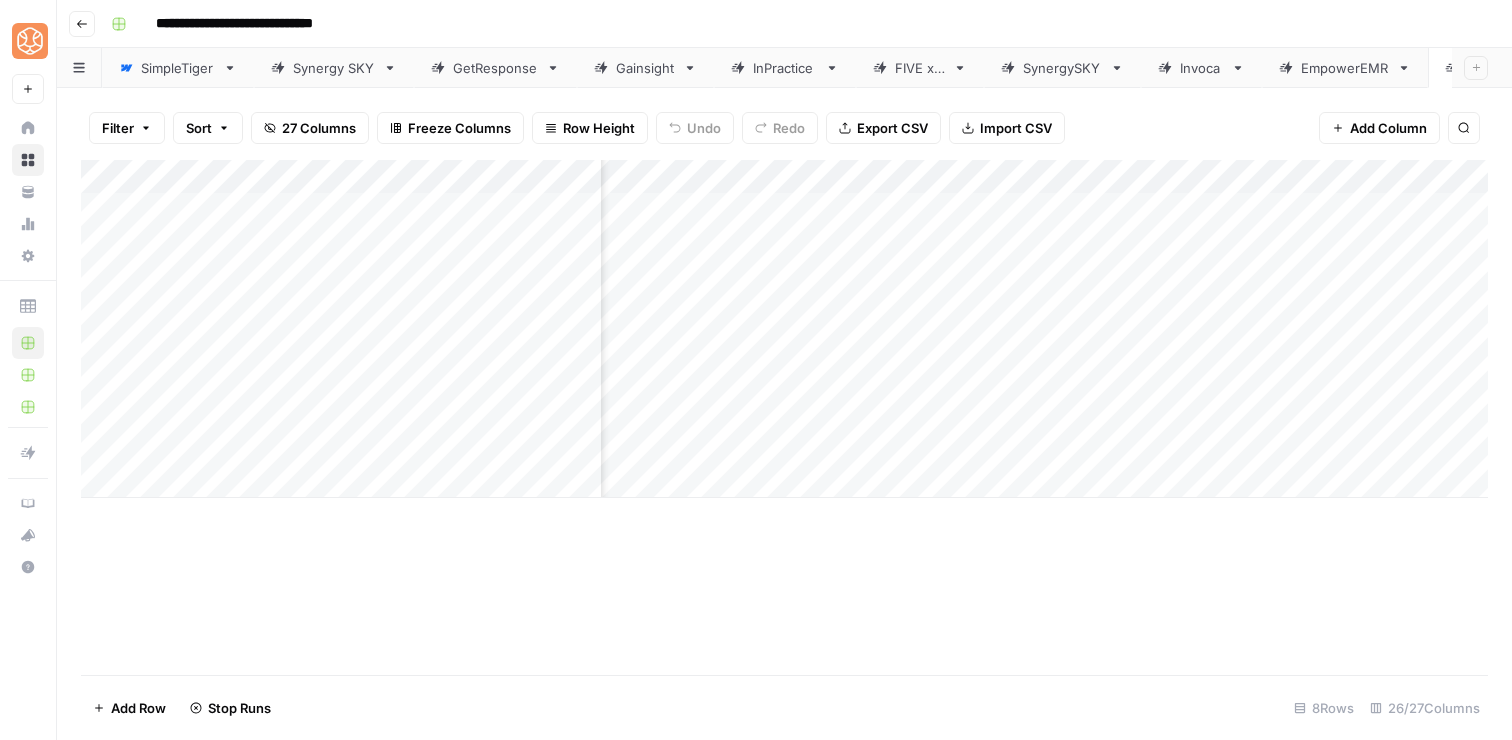 click on "Add Column" at bounding box center (784, 329) 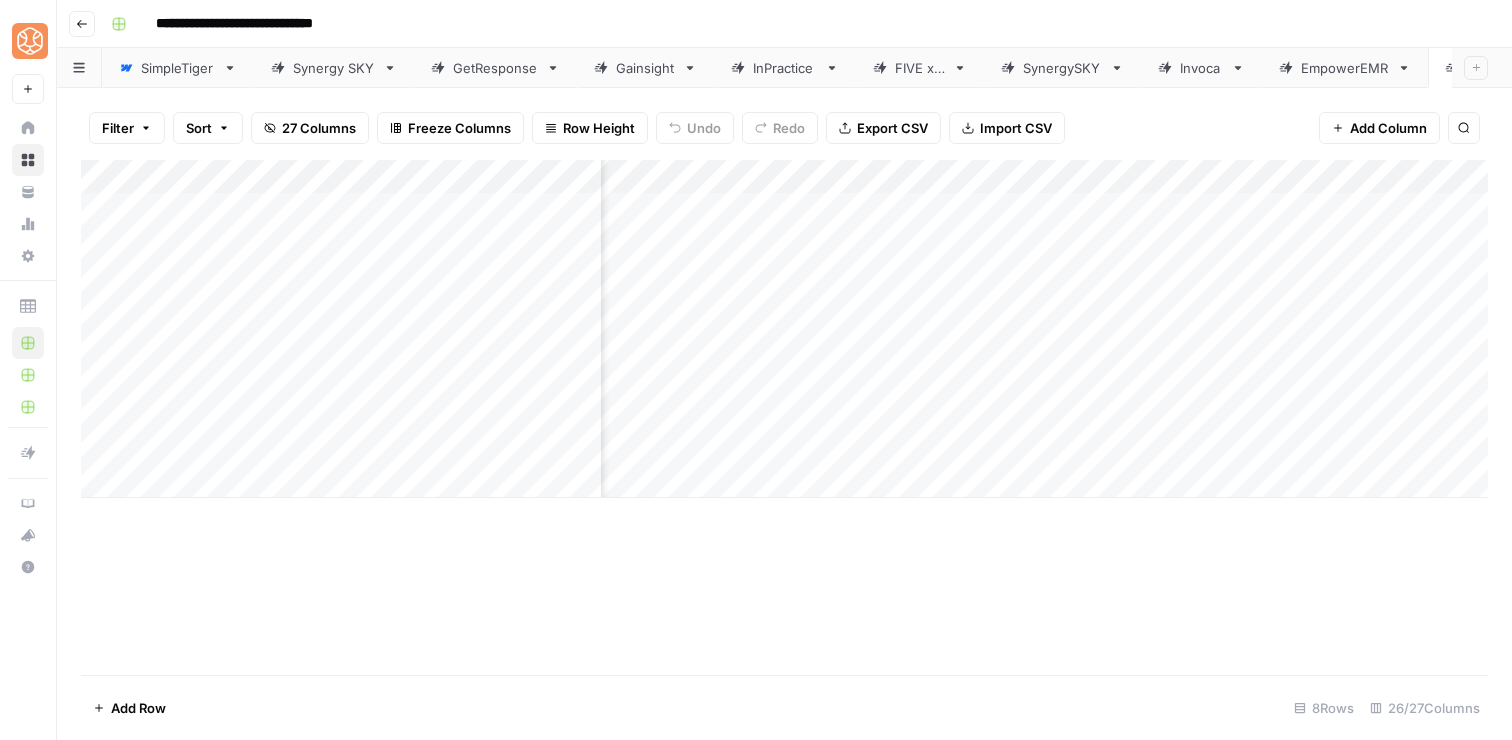 scroll, scrollTop: 0, scrollLeft: 994, axis: horizontal 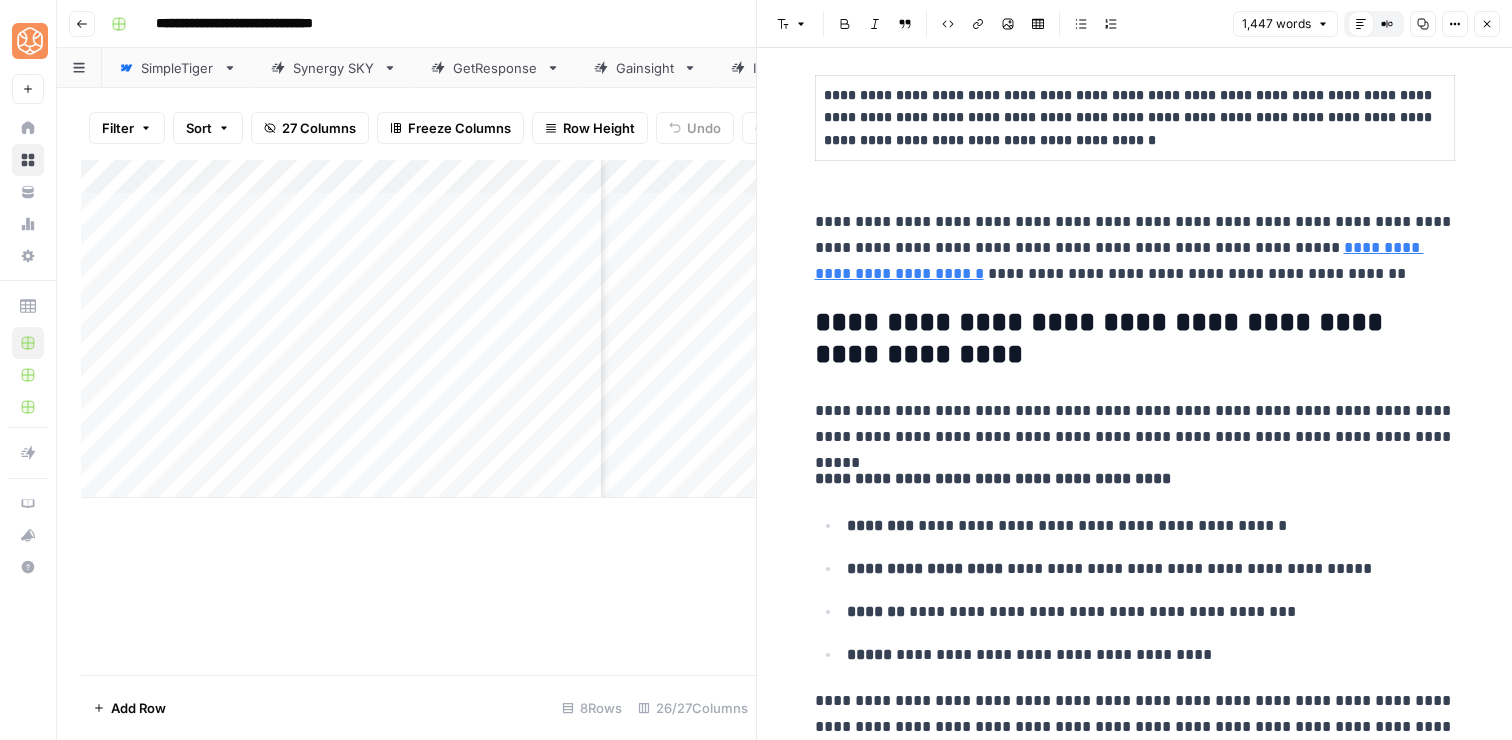 click on "**********" at bounding box center (1135, 339) 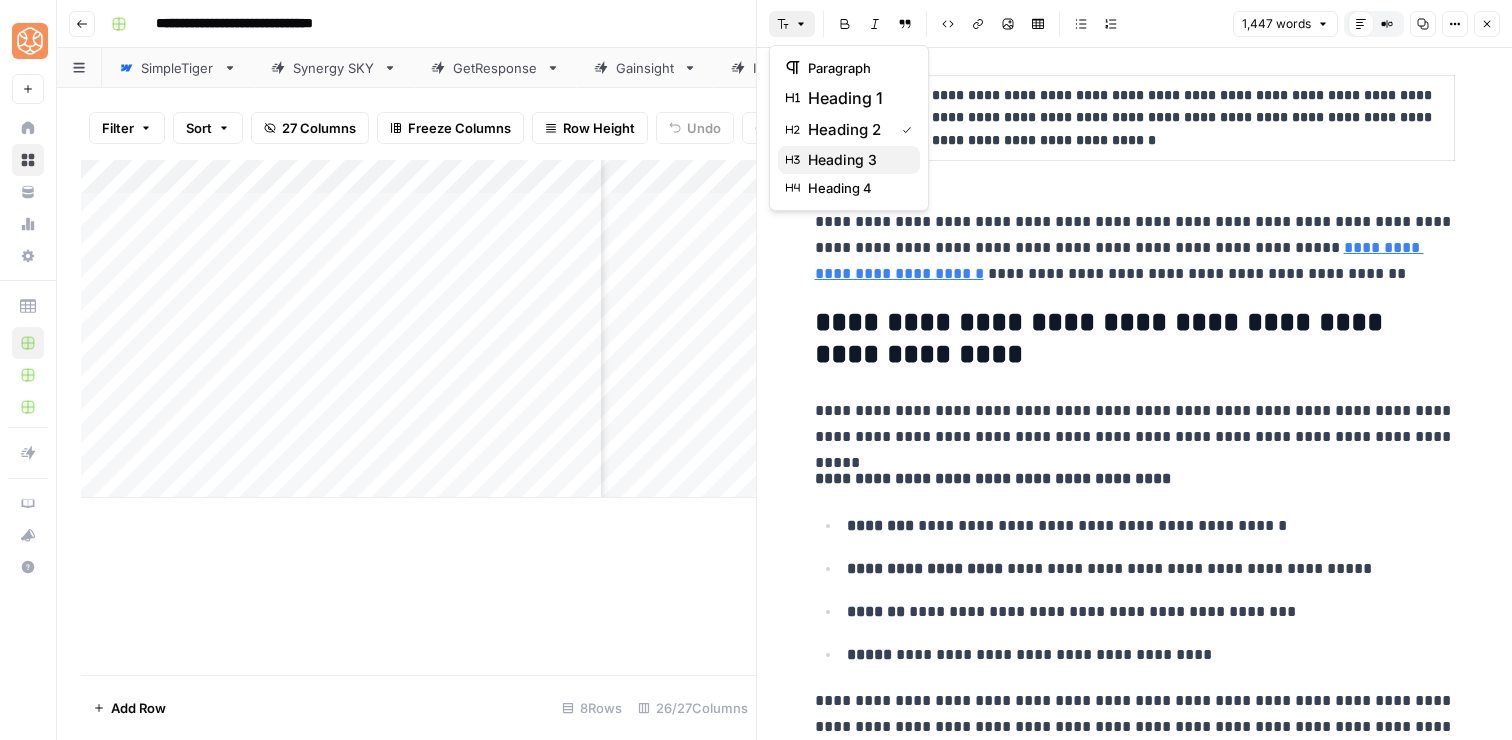 click 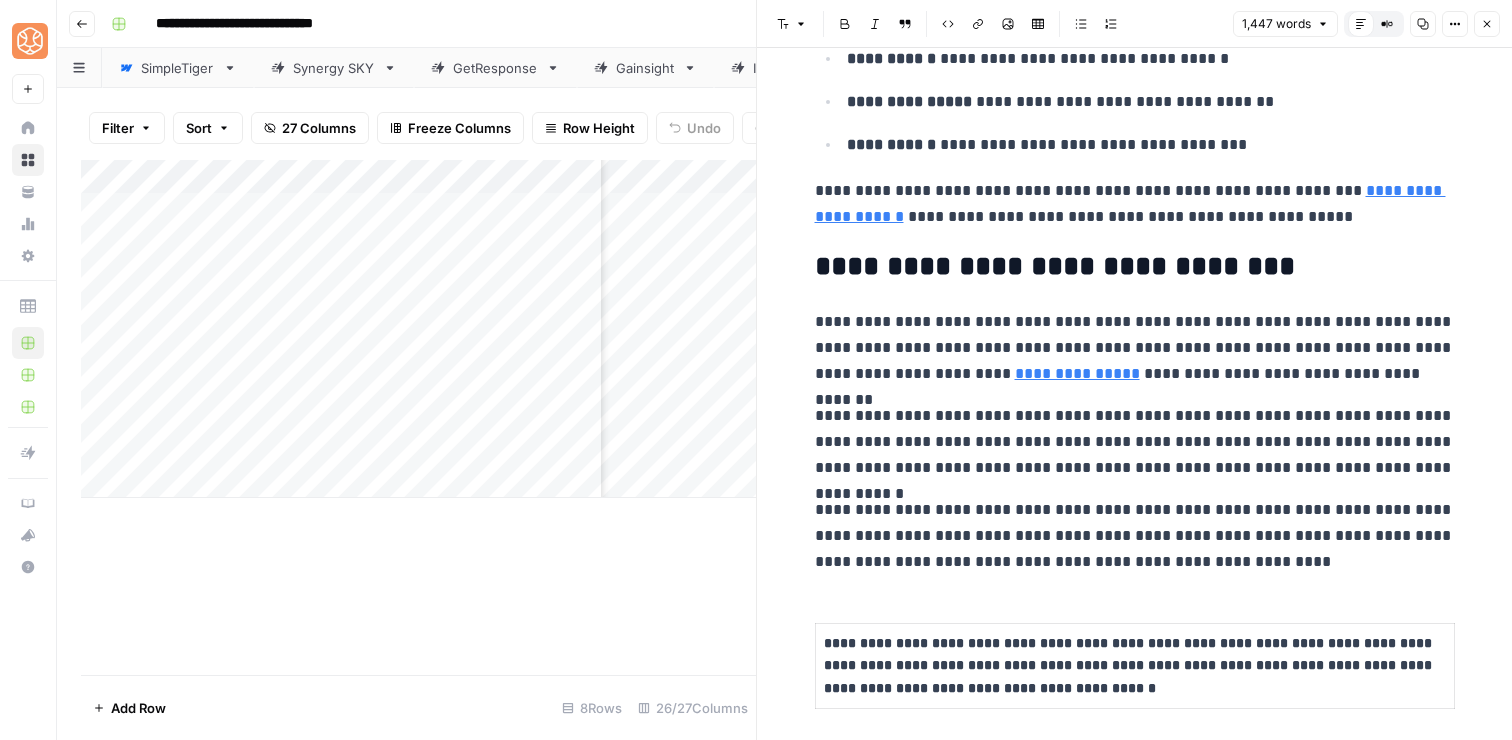 scroll, scrollTop: 1092, scrollLeft: 0, axis: vertical 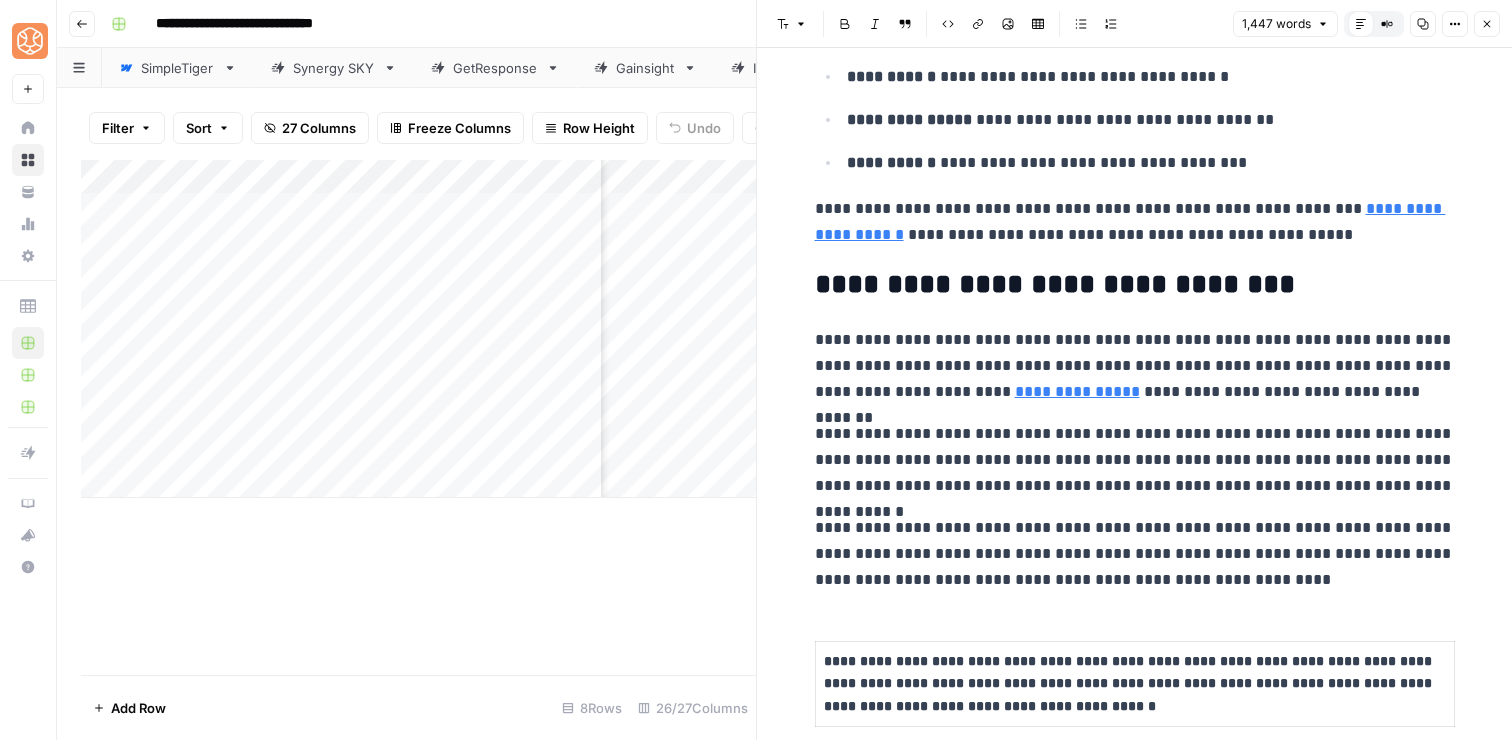 click on "**********" at bounding box center [1135, 285] 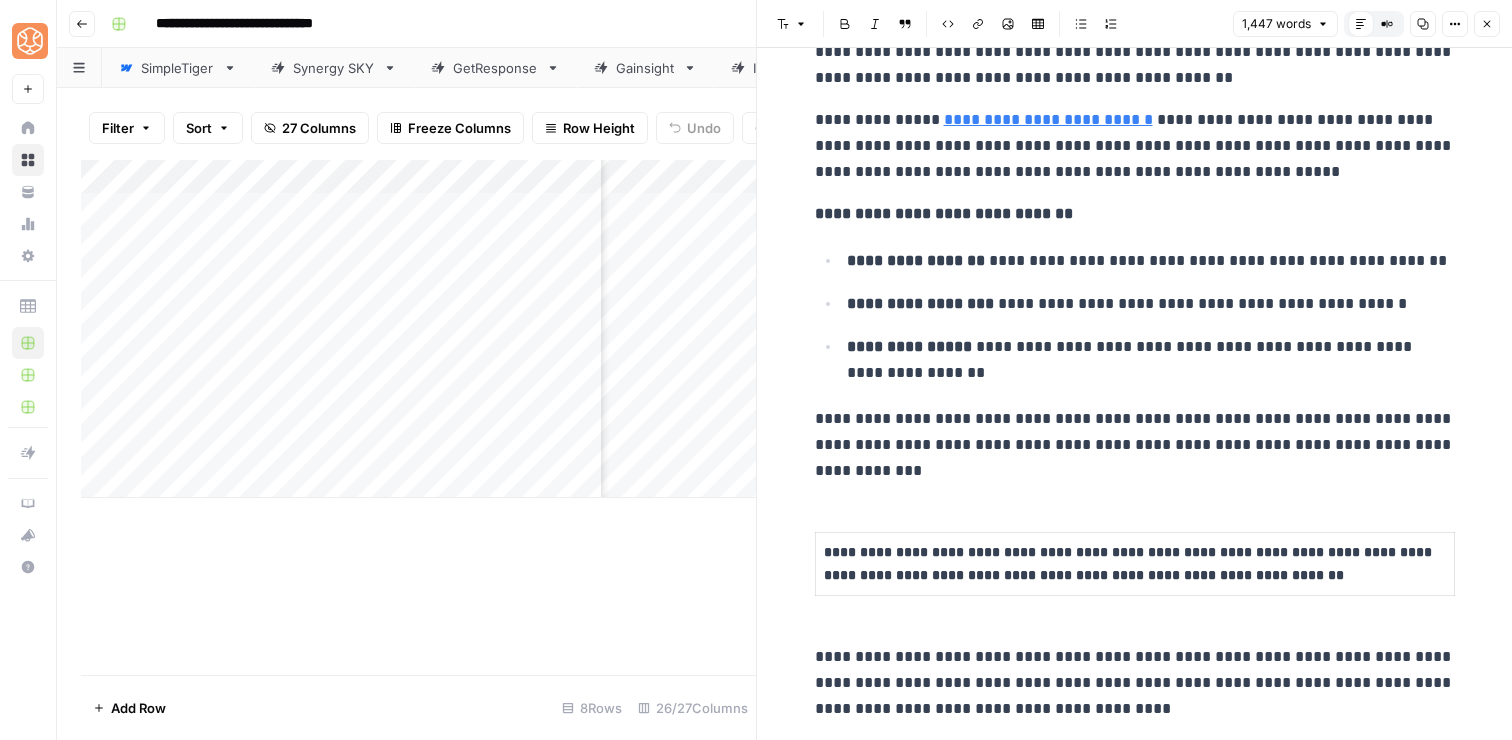 scroll, scrollTop: 4788, scrollLeft: 0, axis: vertical 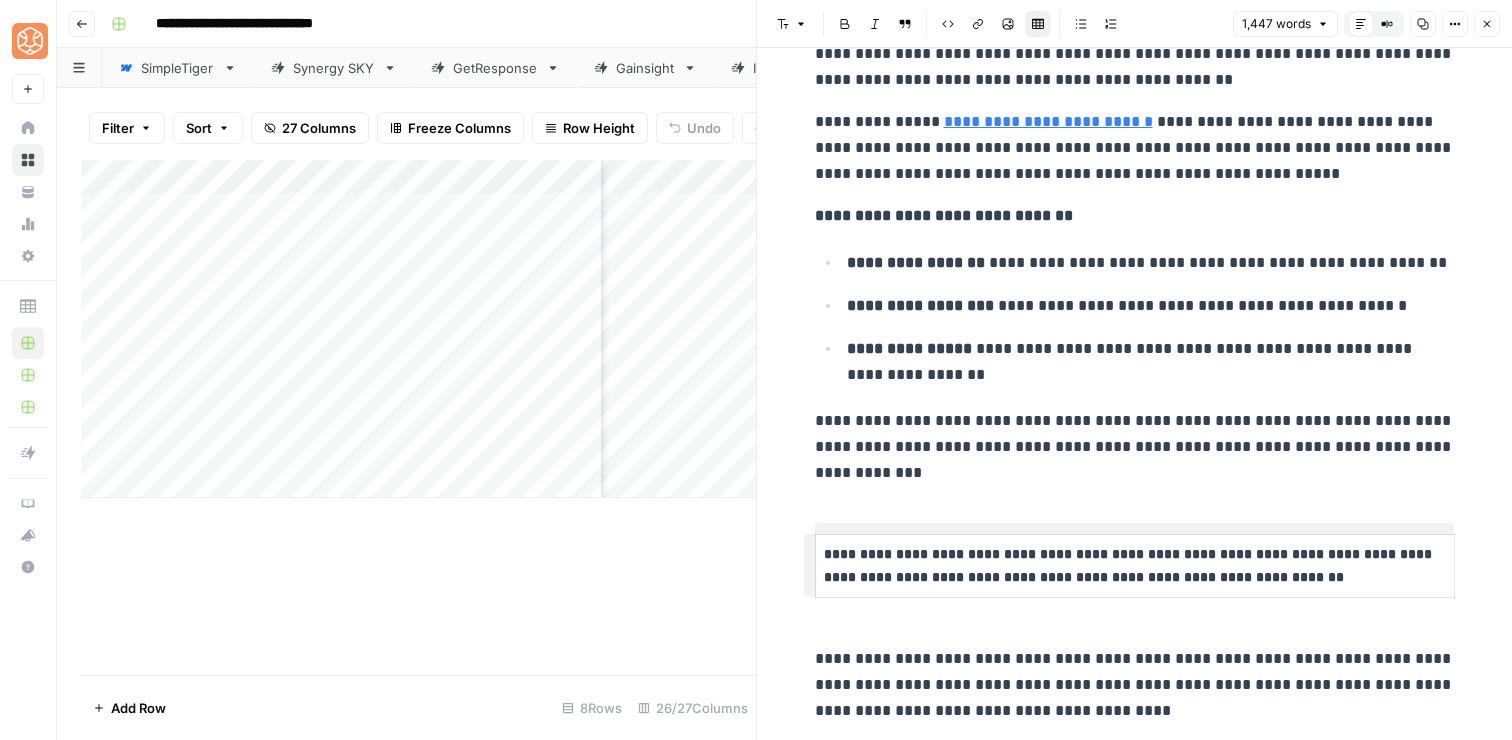 click on "**********" at bounding box center (1135, -1533) 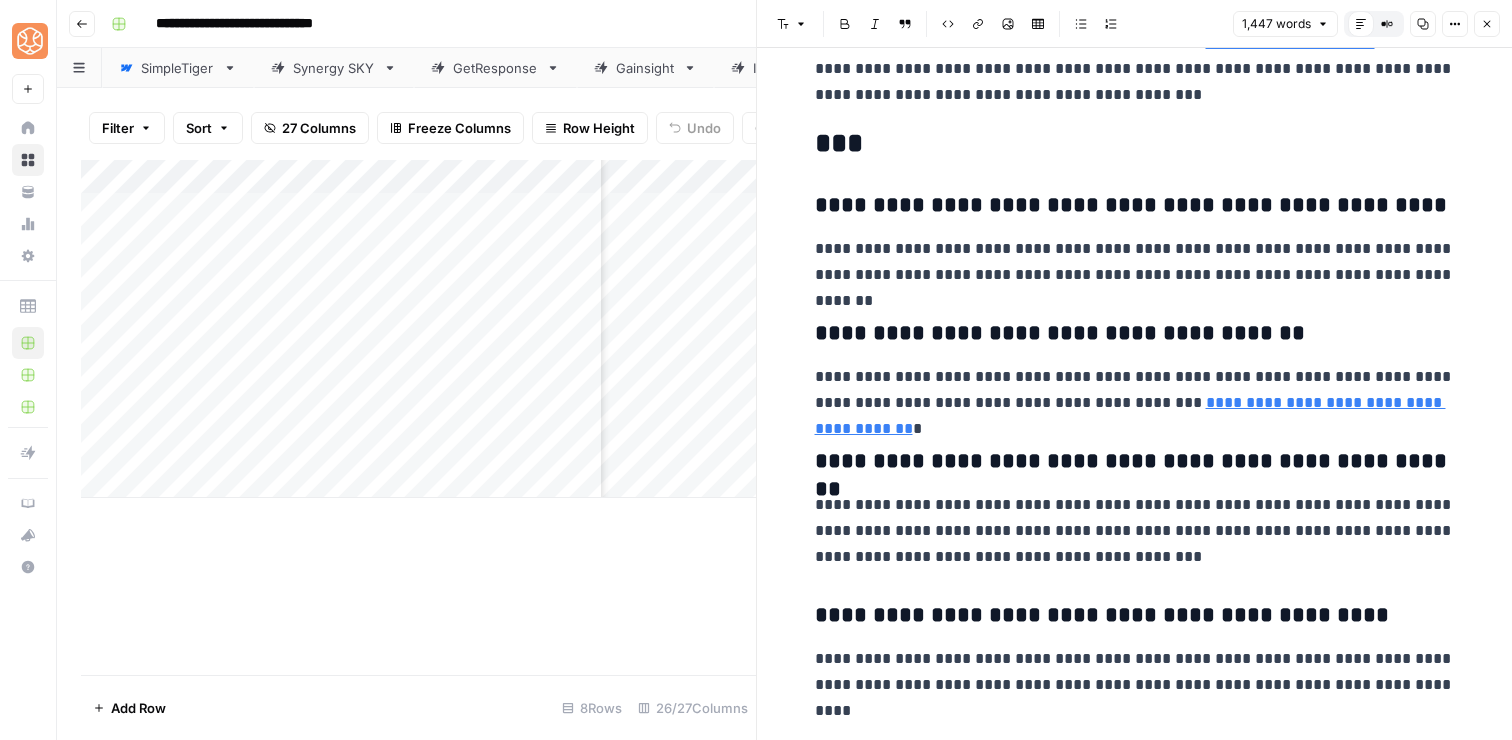 scroll, scrollTop: 5524, scrollLeft: 0, axis: vertical 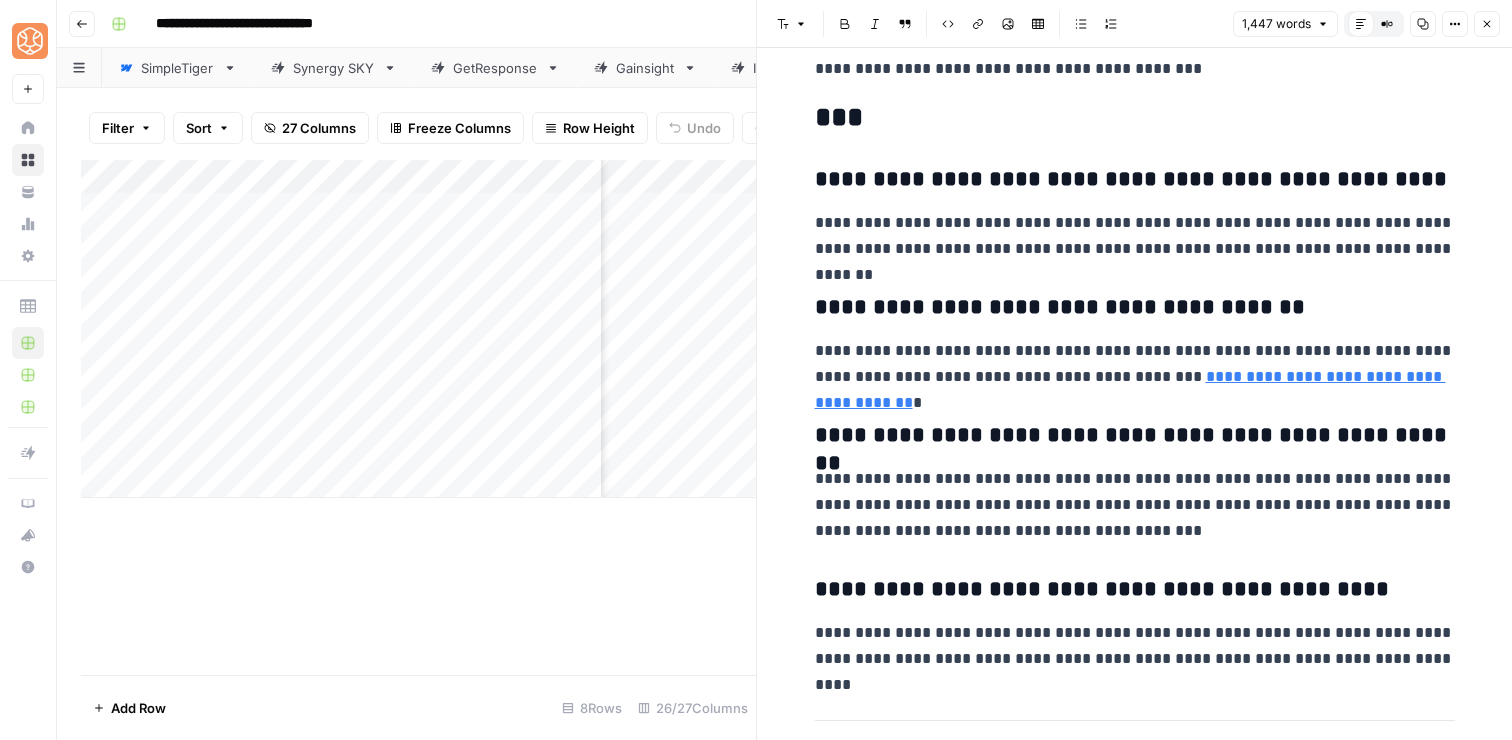 click 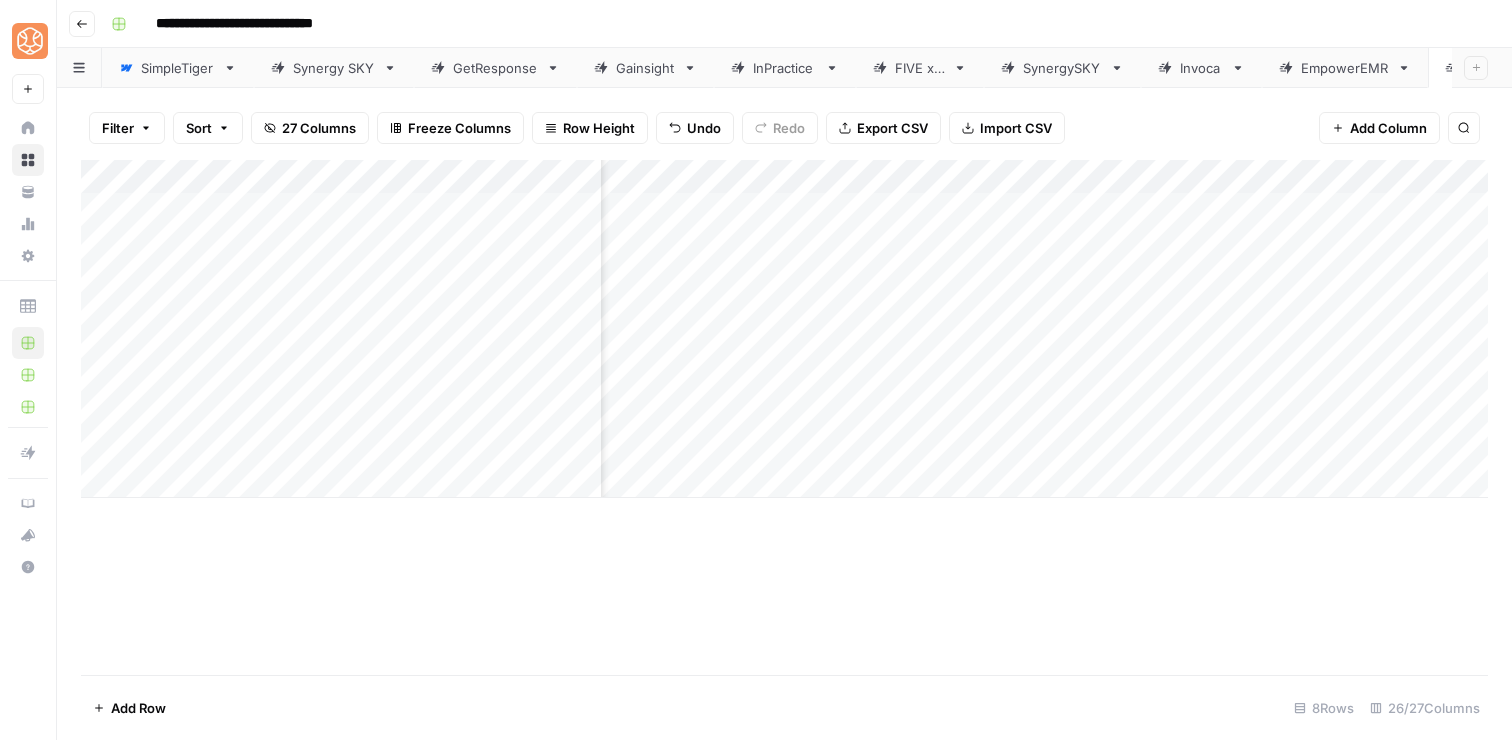 click on "Add Column" at bounding box center (784, 329) 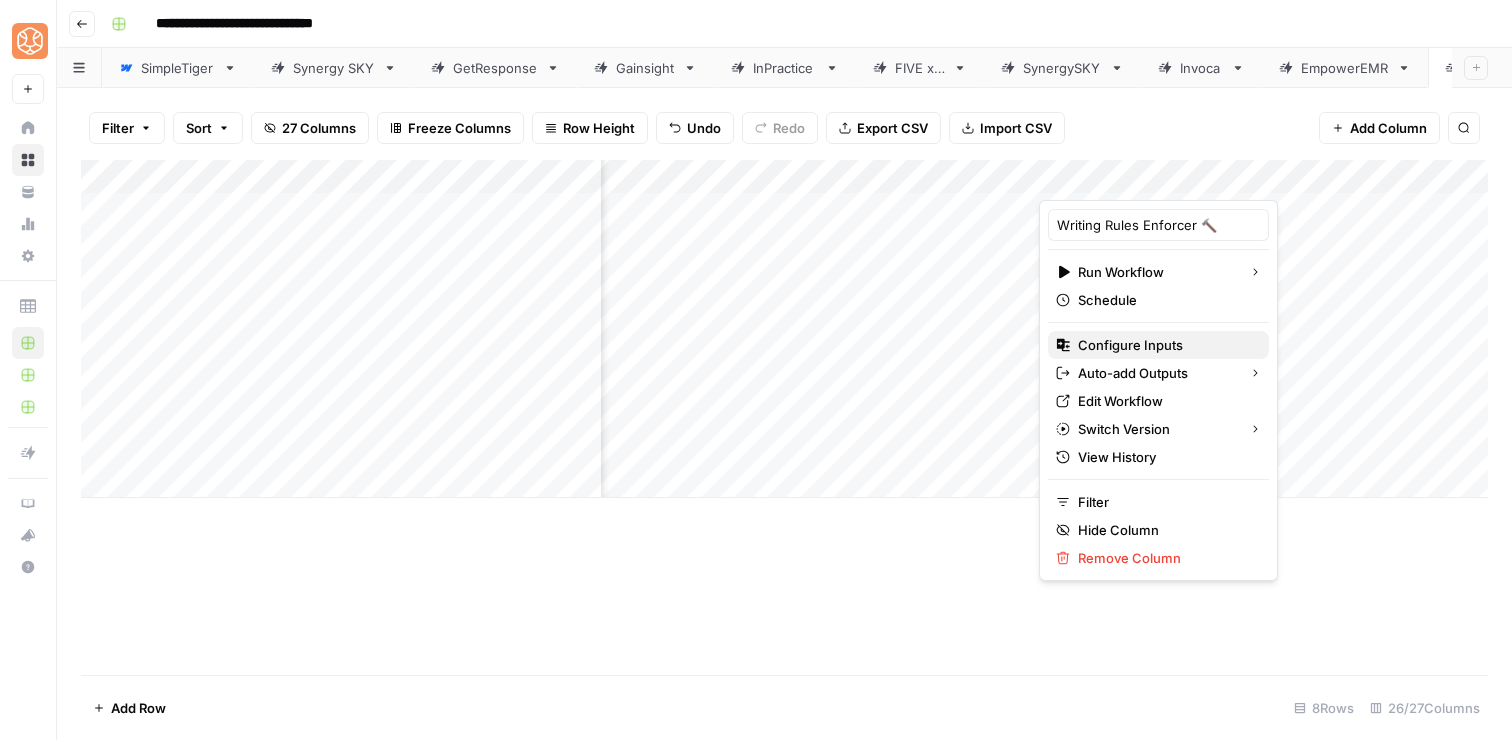 click on "Configure Inputs" at bounding box center (1165, 345) 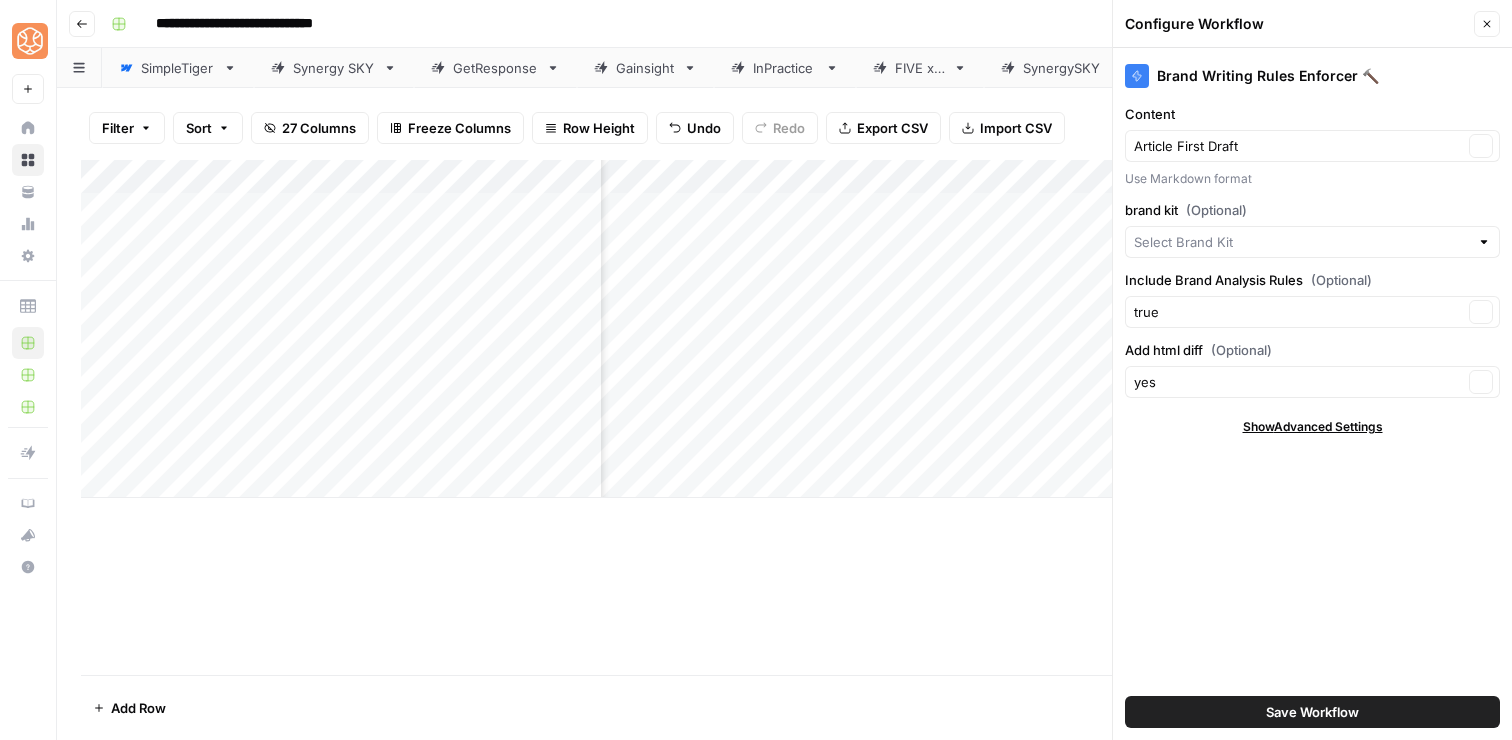 type on "DocJuris (Pending)" 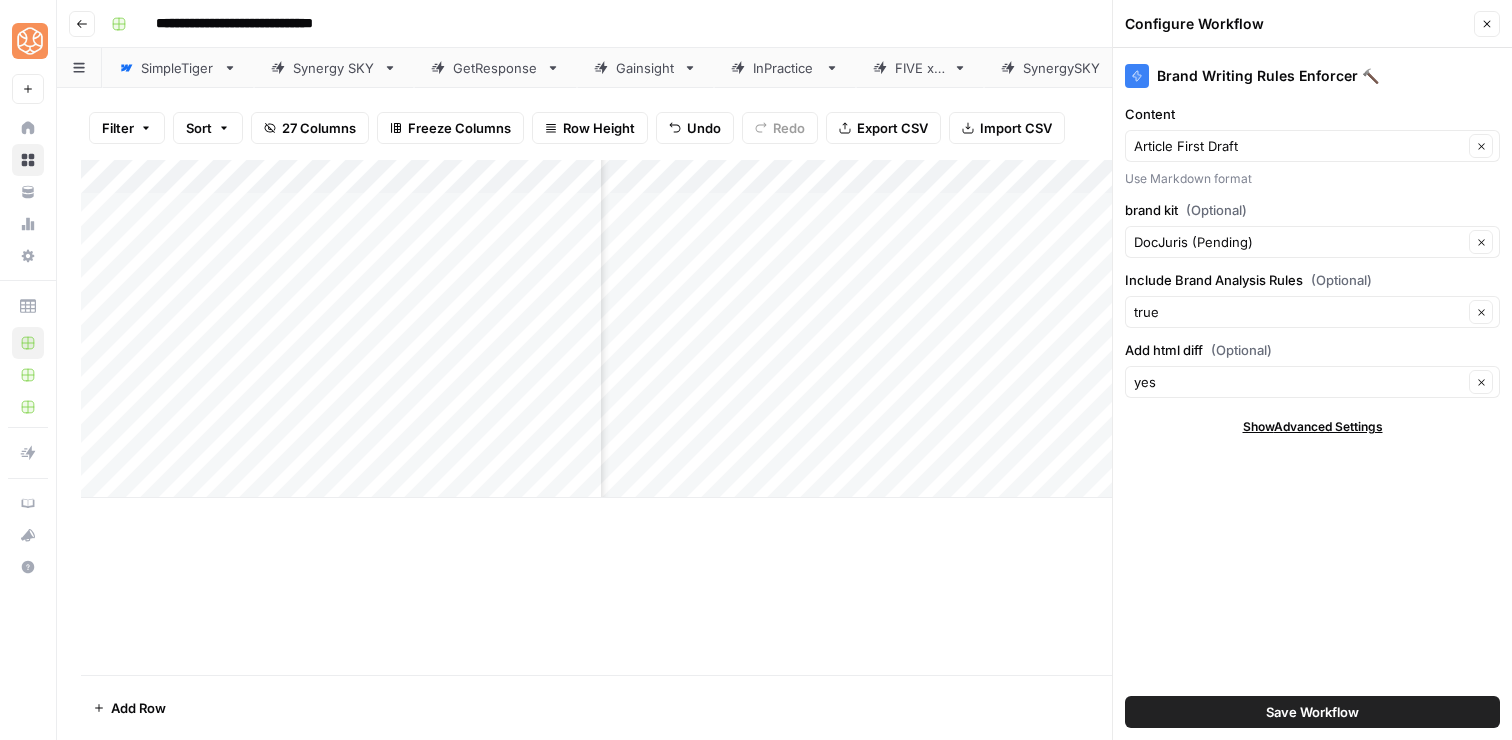 click on "Save Workflow" at bounding box center [1312, 712] 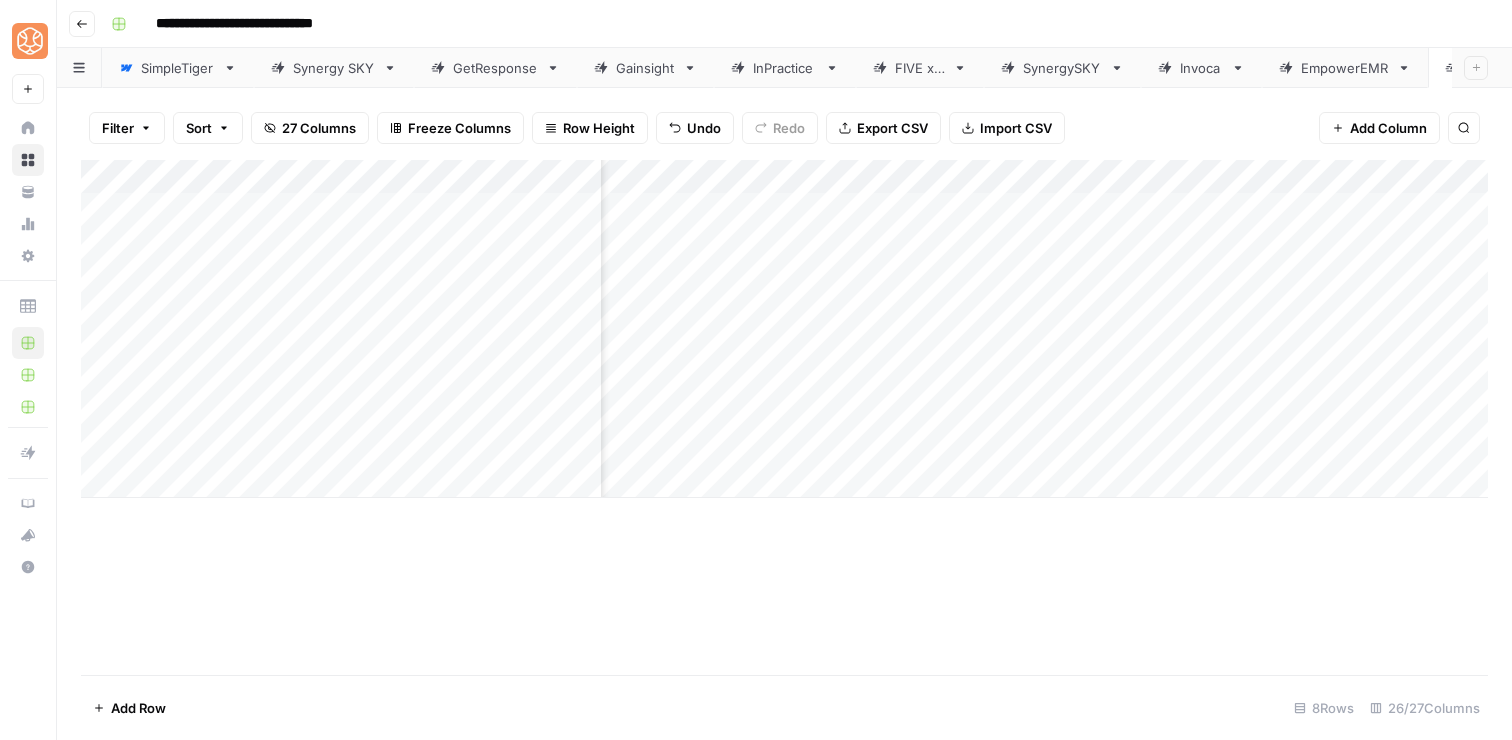 click on "Add Column" at bounding box center [784, 329] 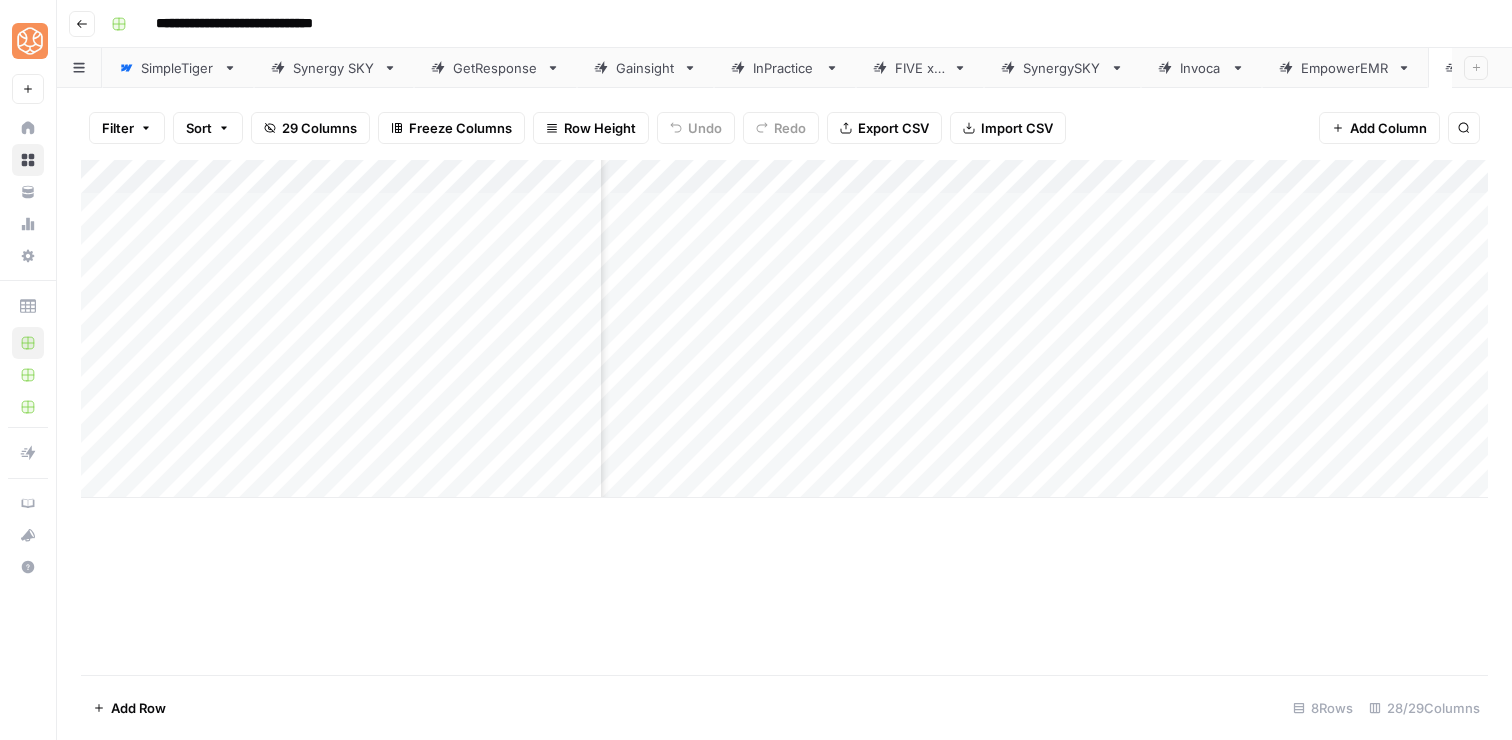 scroll, scrollTop: 0, scrollLeft: 0, axis: both 